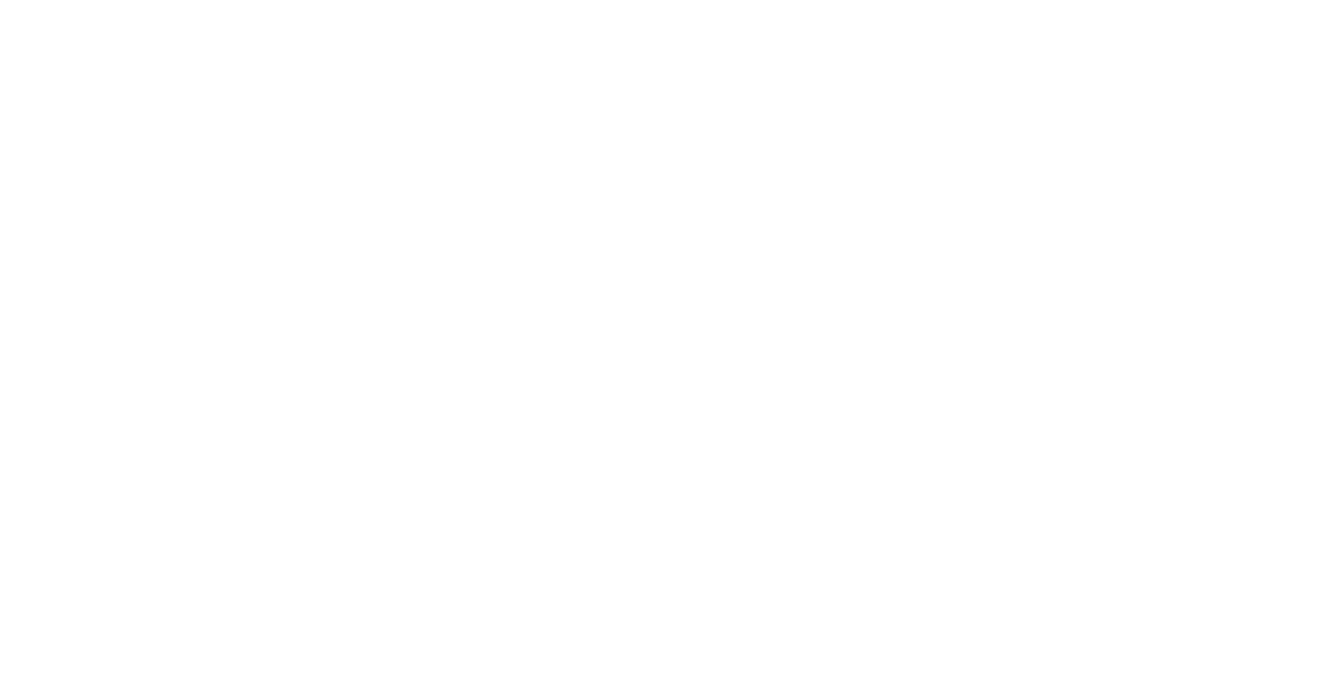 scroll, scrollTop: 0, scrollLeft: 0, axis: both 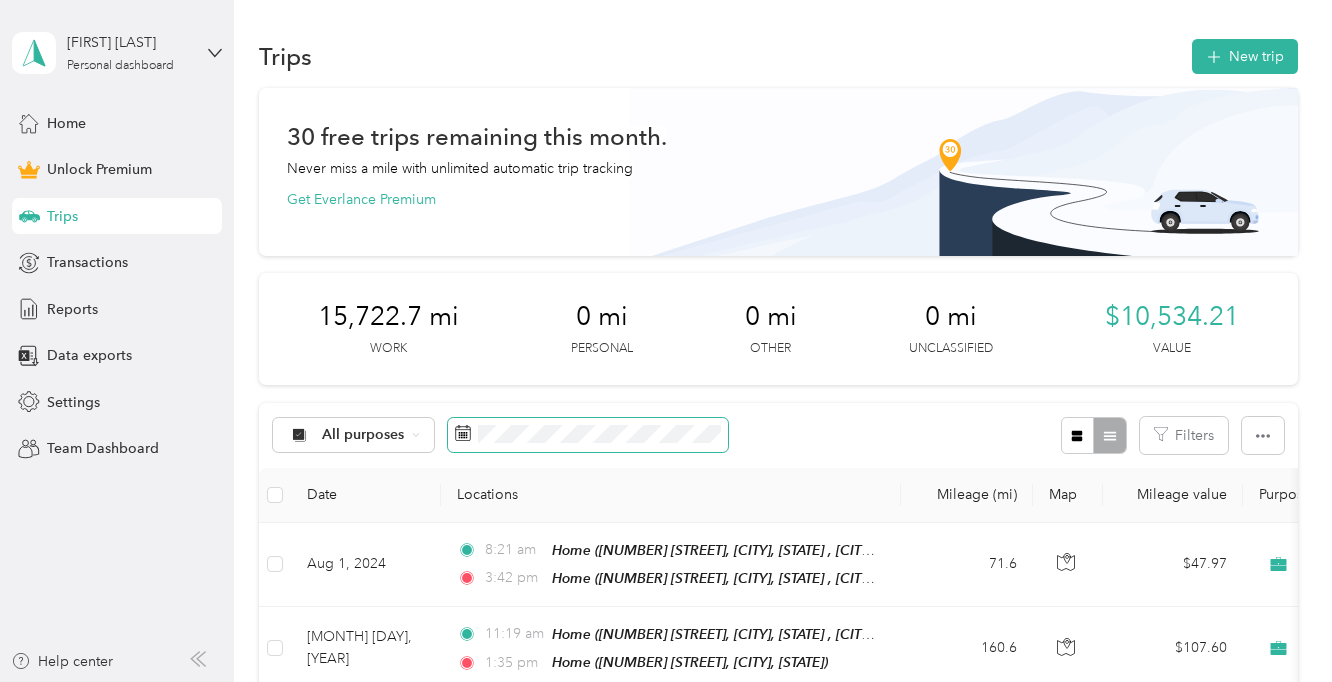 click at bounding box center (588, 435) 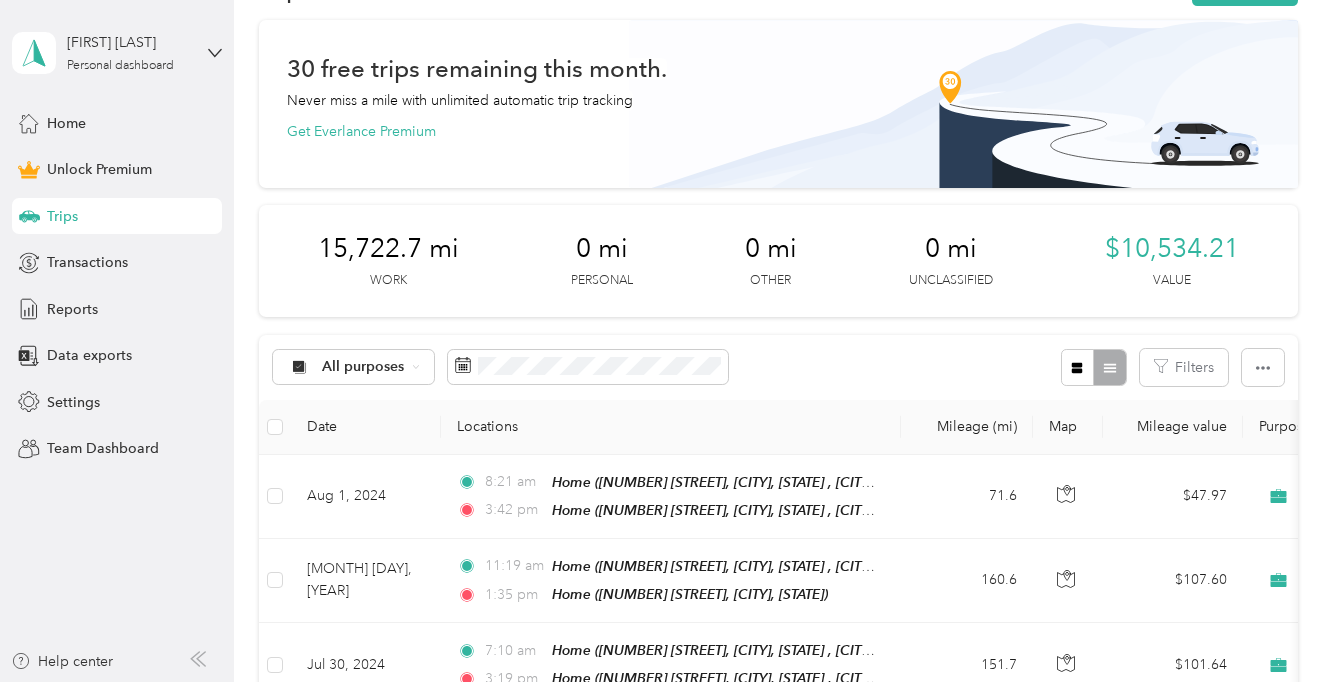 scroll, scrollTop: 71, scrollLeft: 0, axis: vertical 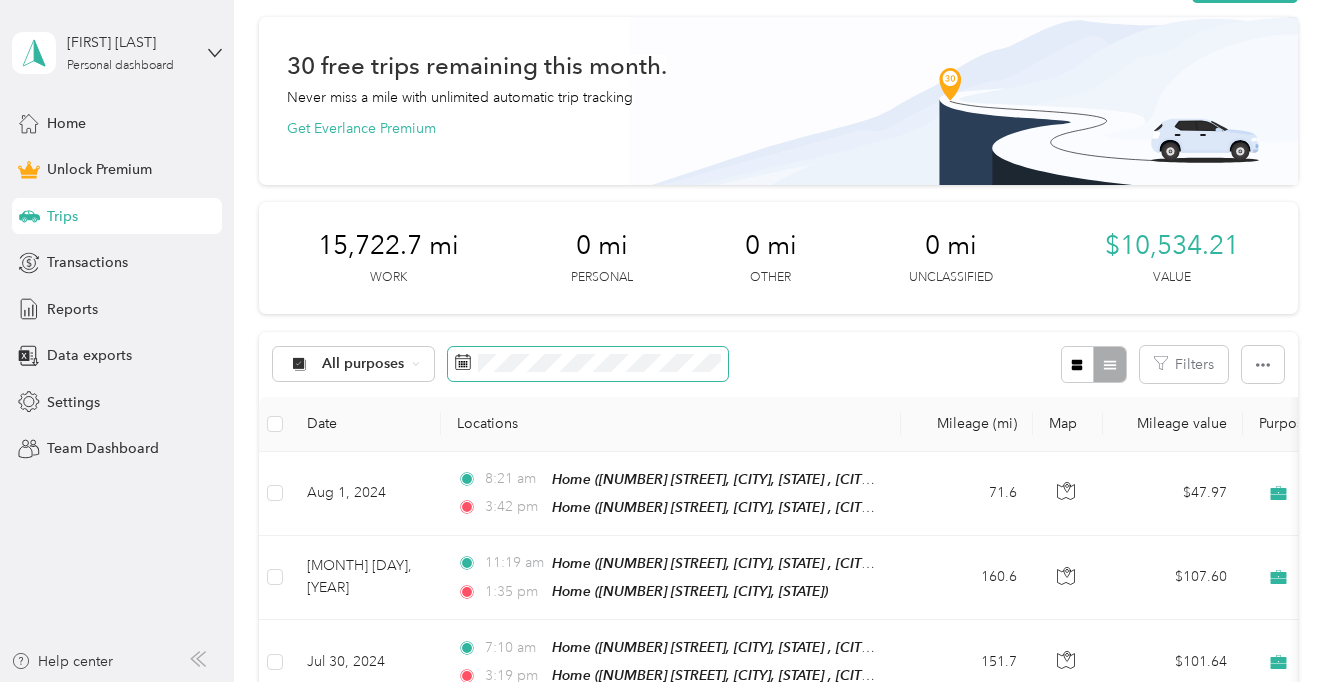 click at bounding box center (588, 364) 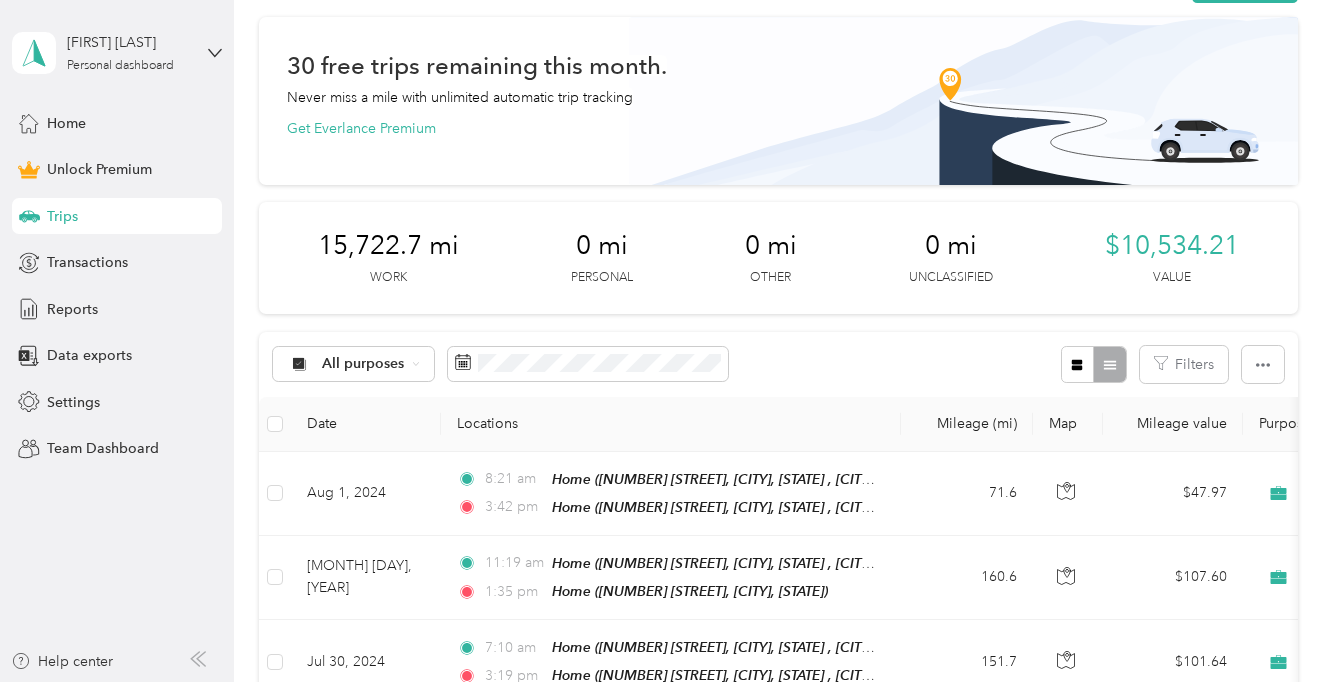click on "All purposes" at bounding box center [501, 364] 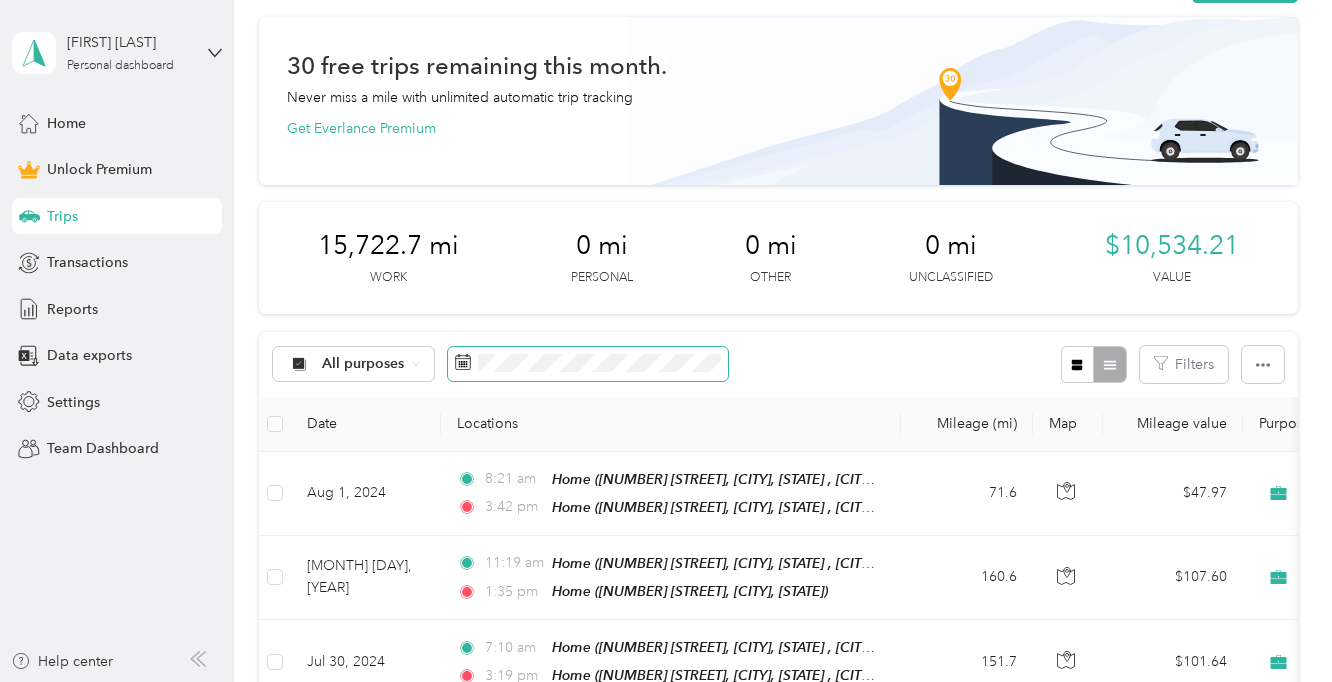click 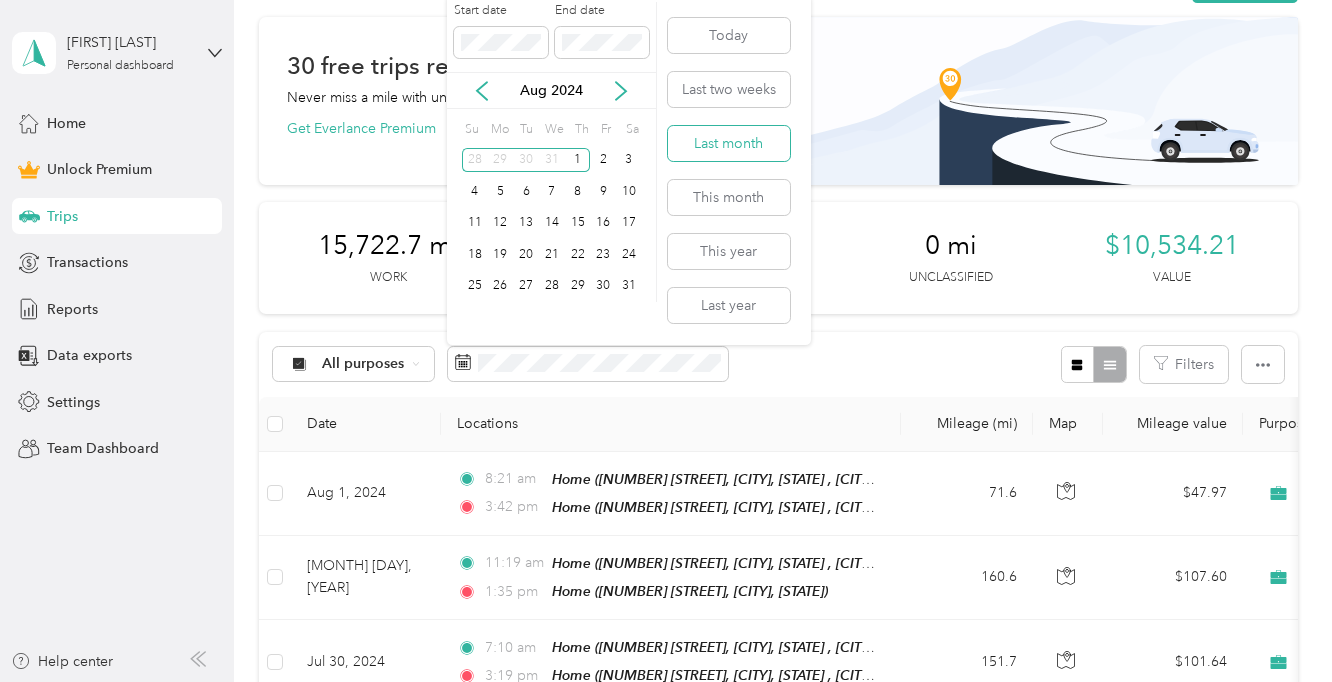 click on "Last month" at bounding box center [729, 143] 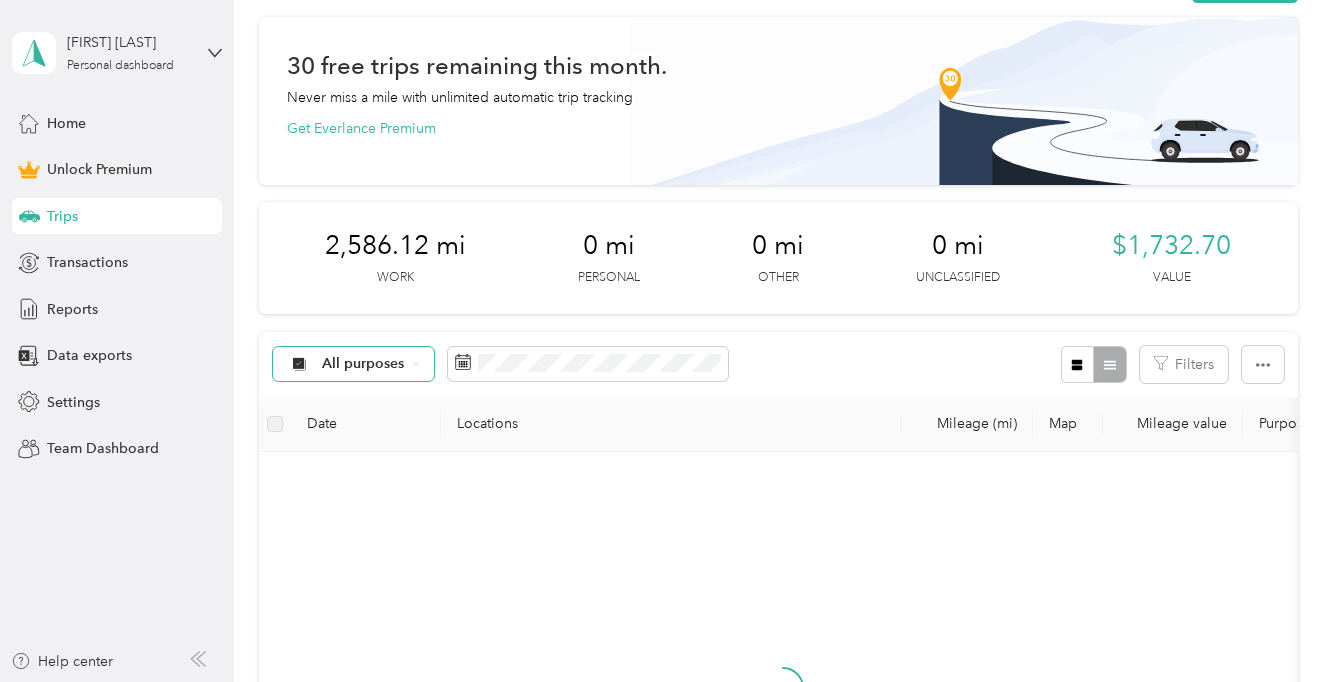 click on "All purposes" at bounding box center [363, 364] 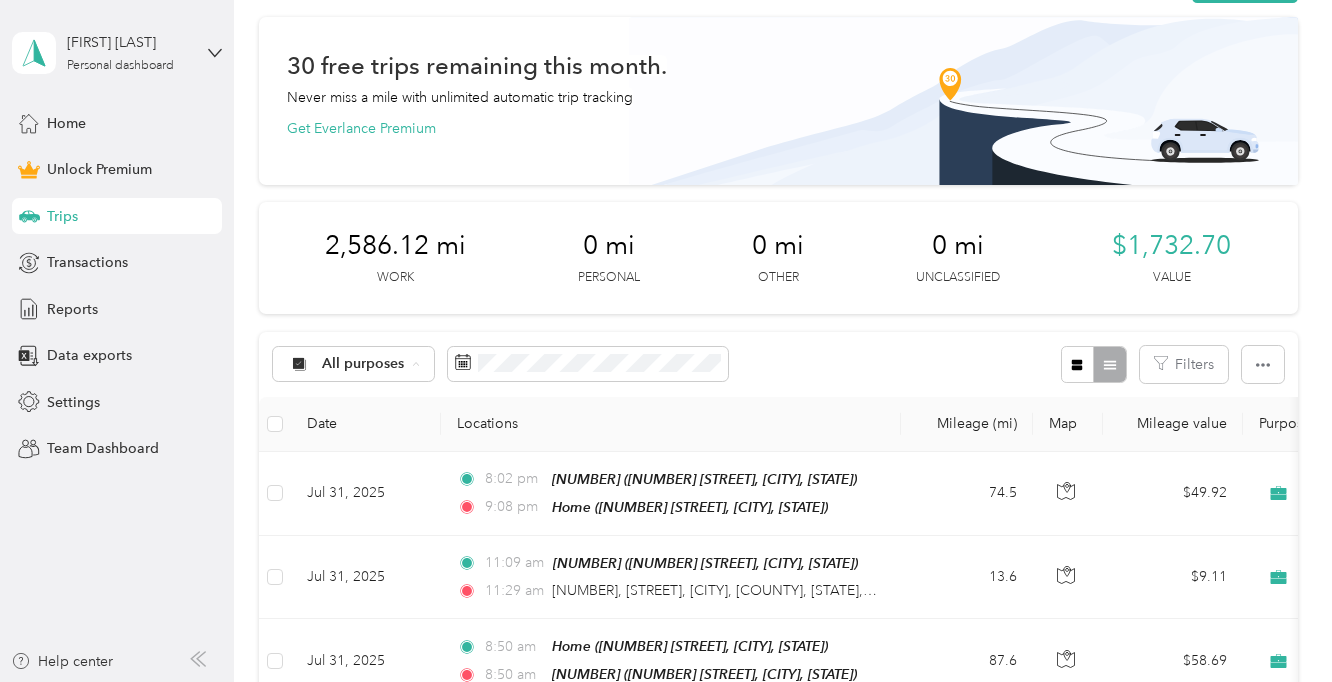 click on "Biggby" at bounding box center (353, 540) 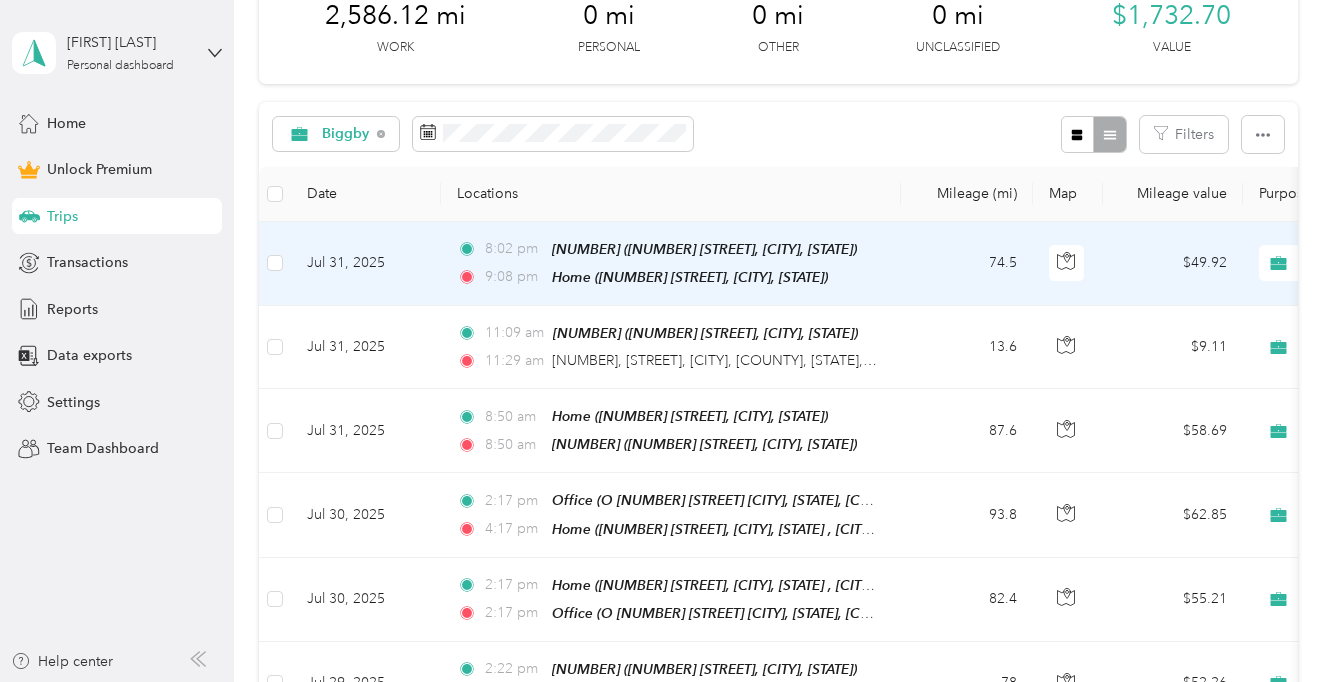 scroll, scrollTop: 332, scrollLeft: 0, axis: vertical 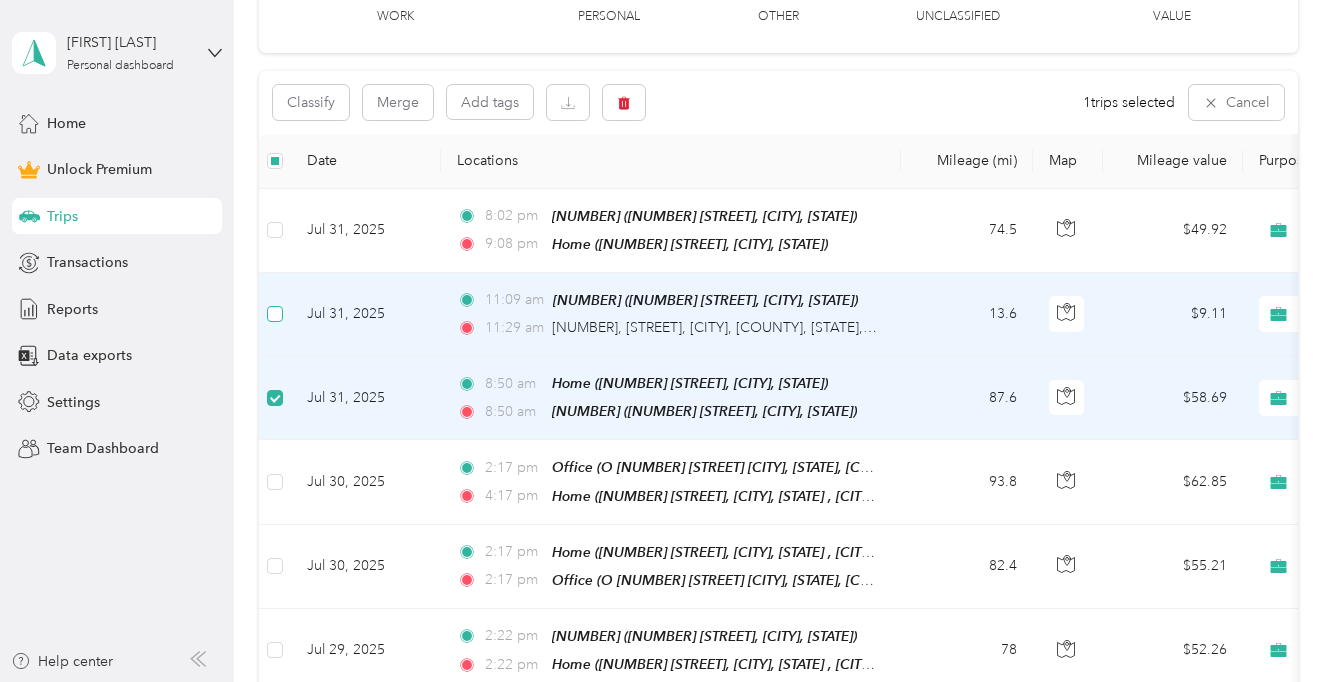 click at bounding box center (275, 314) 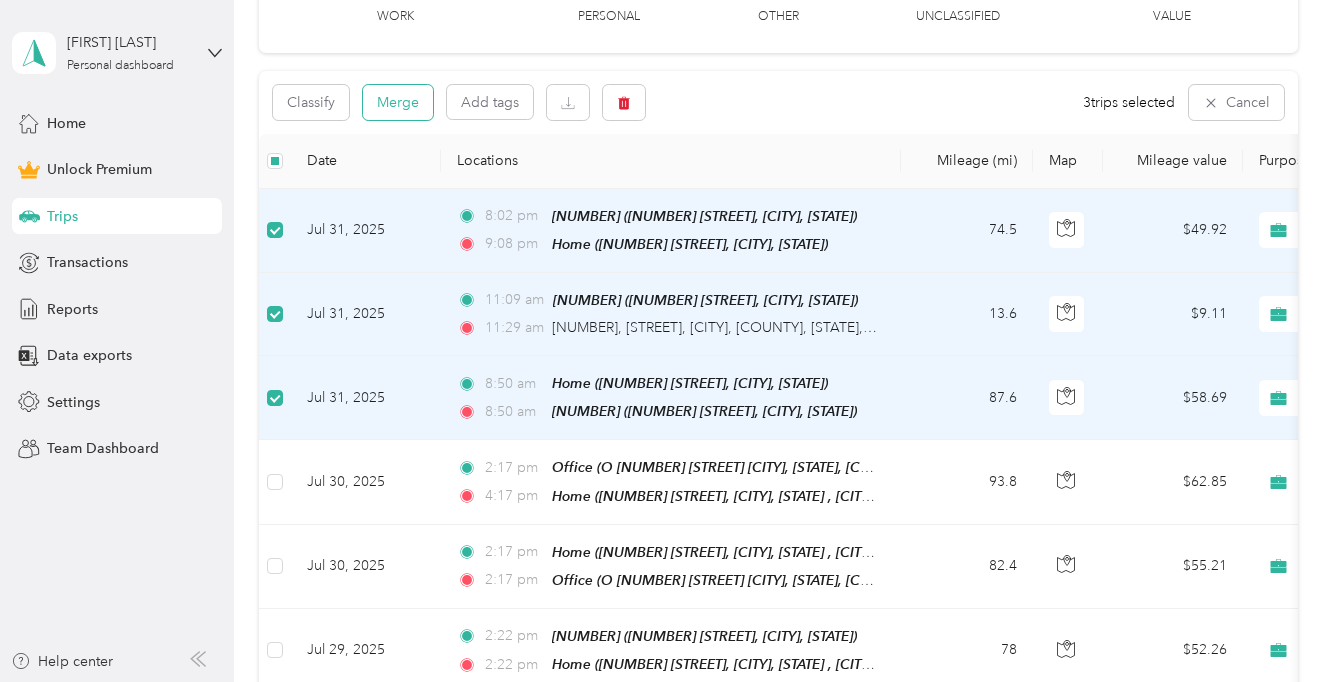 click on "Merge" at bounding box center (398, 102) 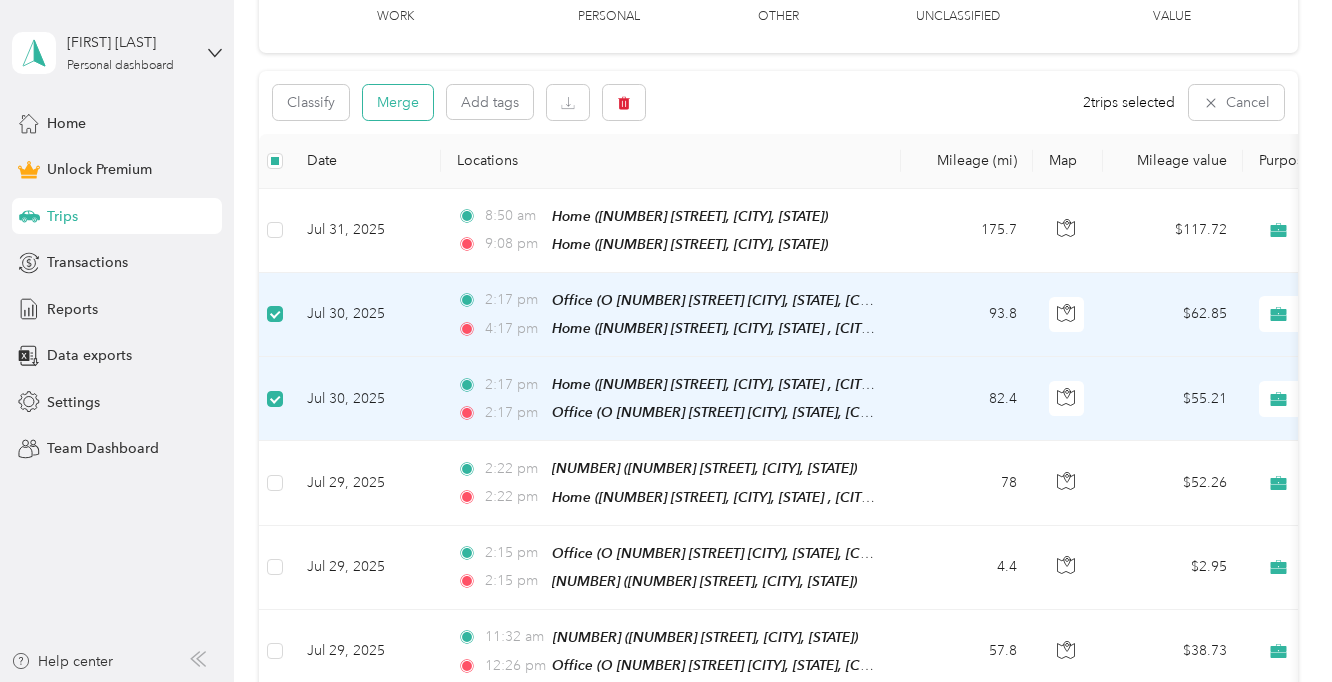 click on "Merge" at bounding box center (398, 102) 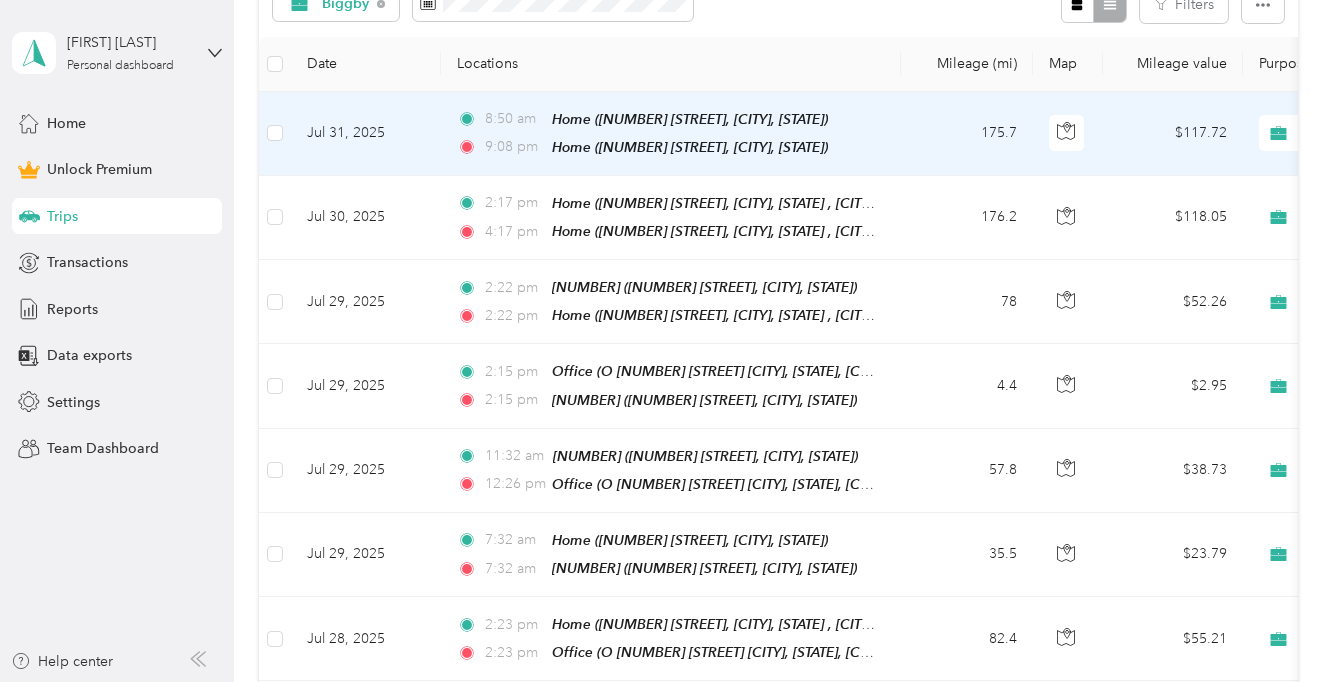 scroll, scrollTop: 441, scrollLeft: 0, axis: vertical 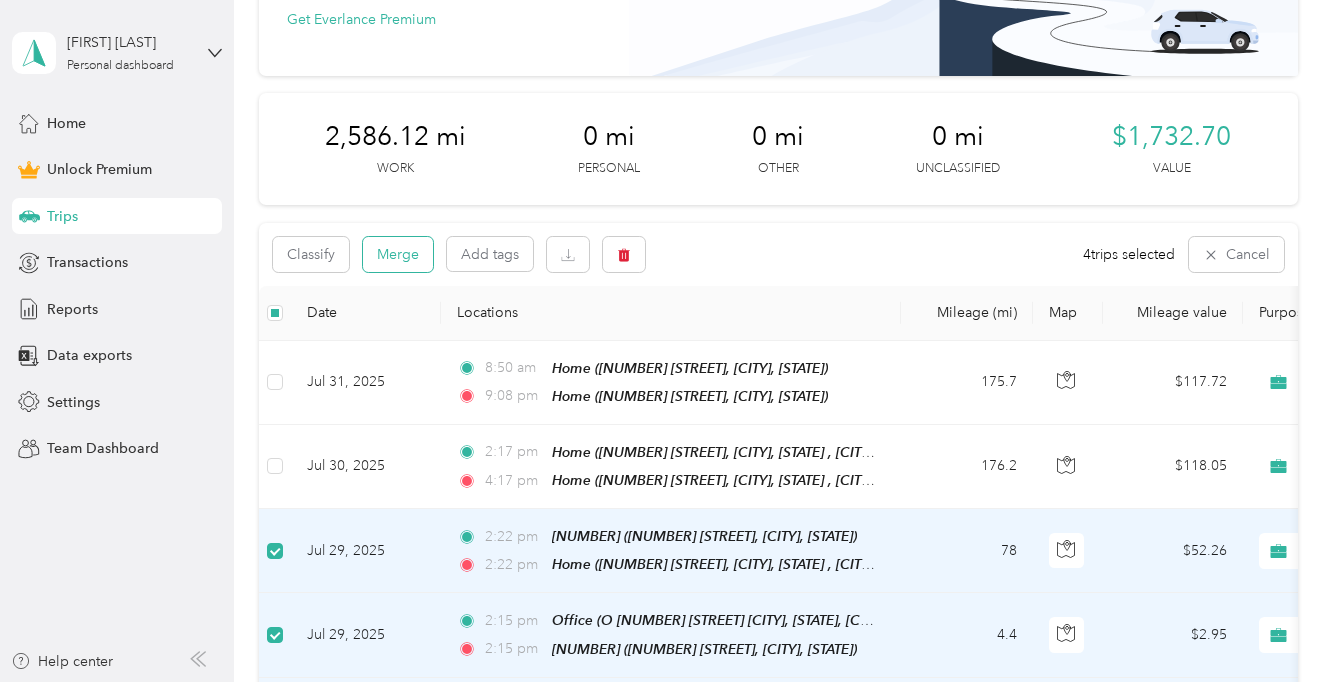 click on "Merge" at bounding box center [398, 254] 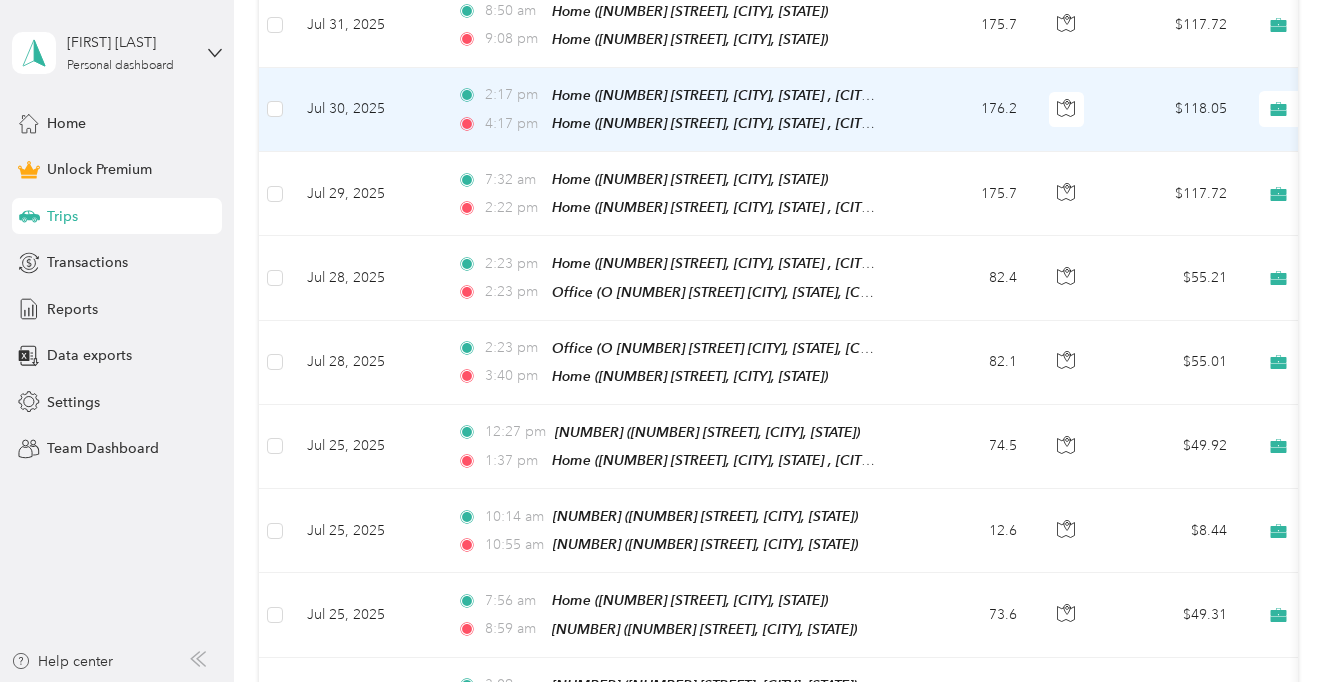 scroll, scrollTop: 546, scrollLeft: 0, axis: vertical 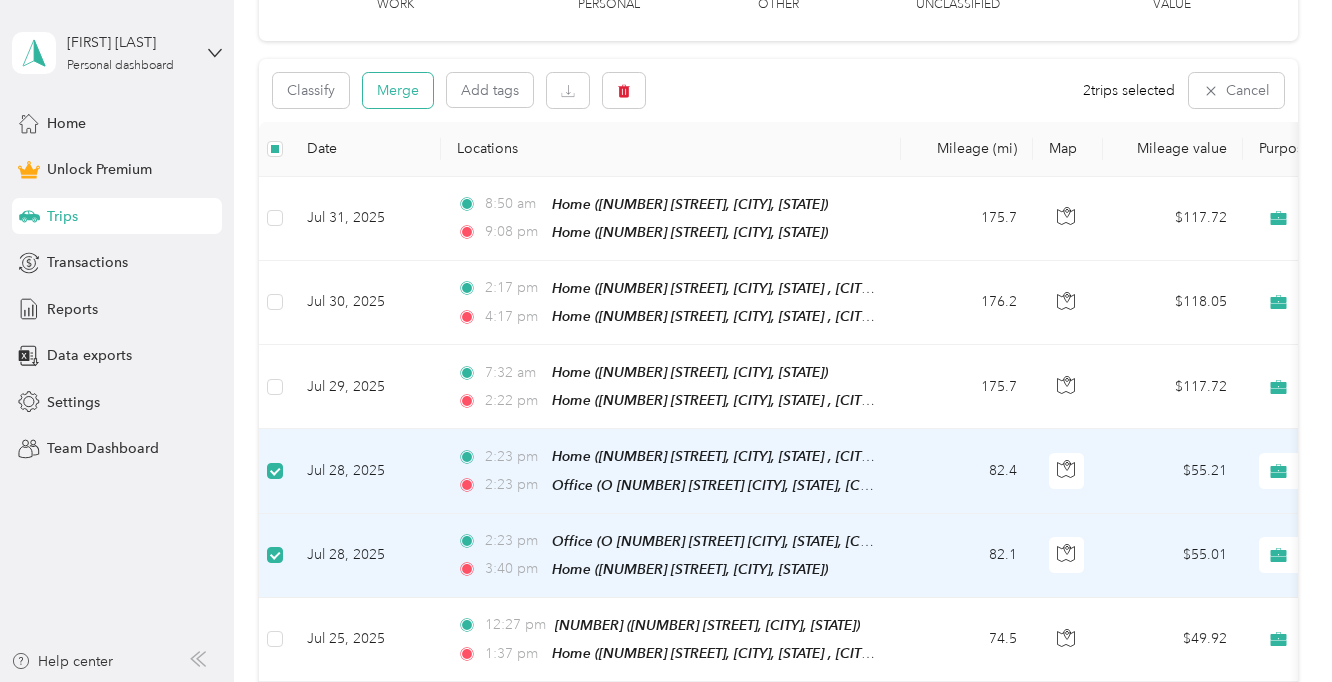 click on "Merge" at bounding box center (398, 90) 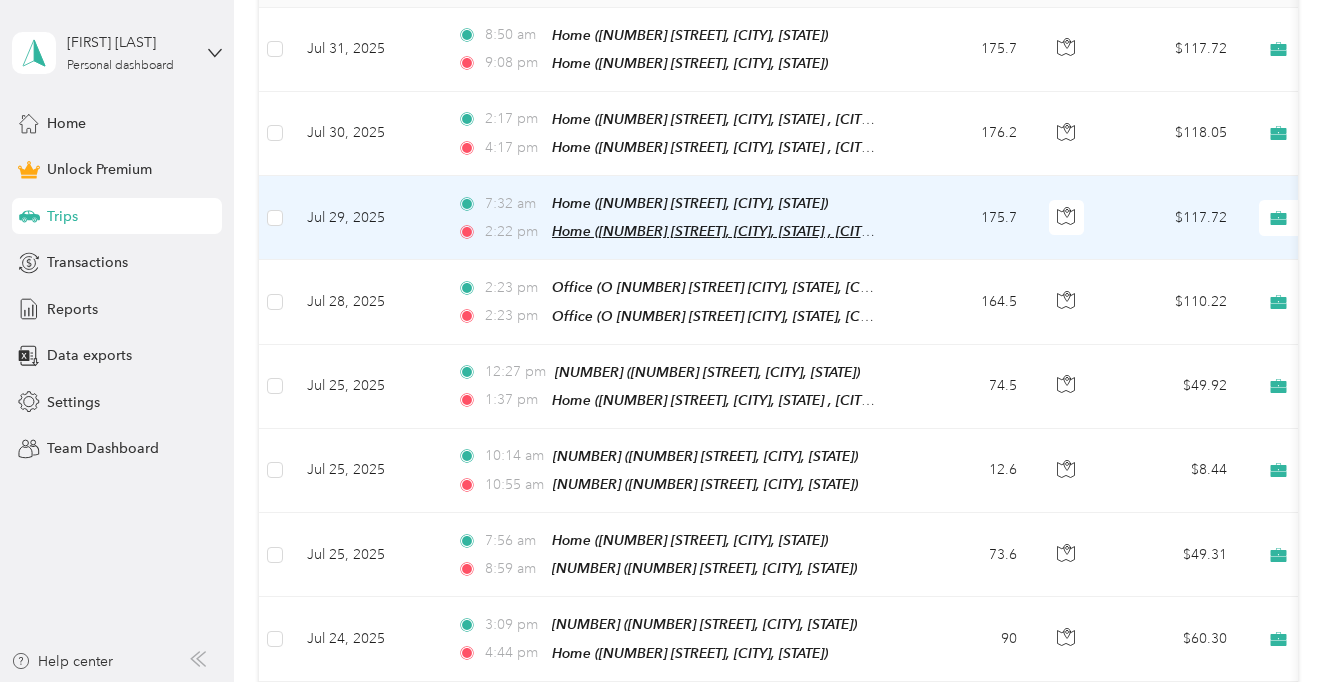 scroll, scrollTop: 585, scrollLeft: 0, axis: vertical 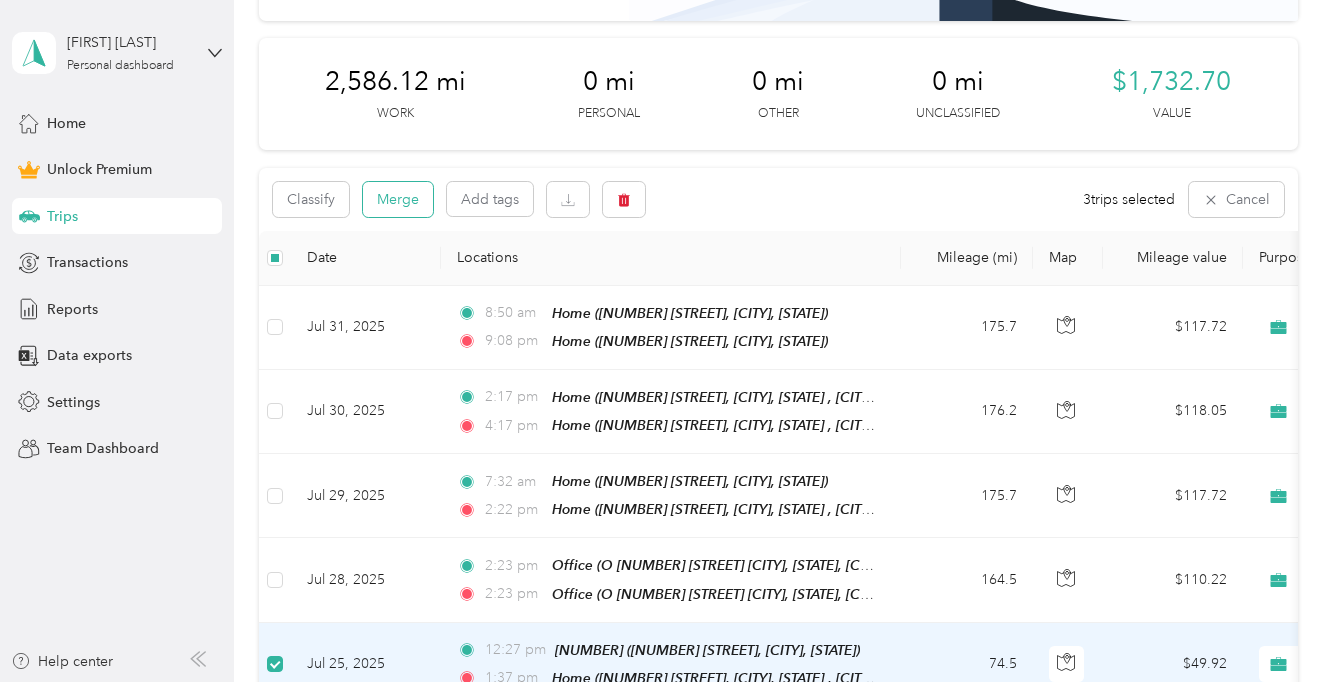 click on "Merge" at bounding box center (398, 199) 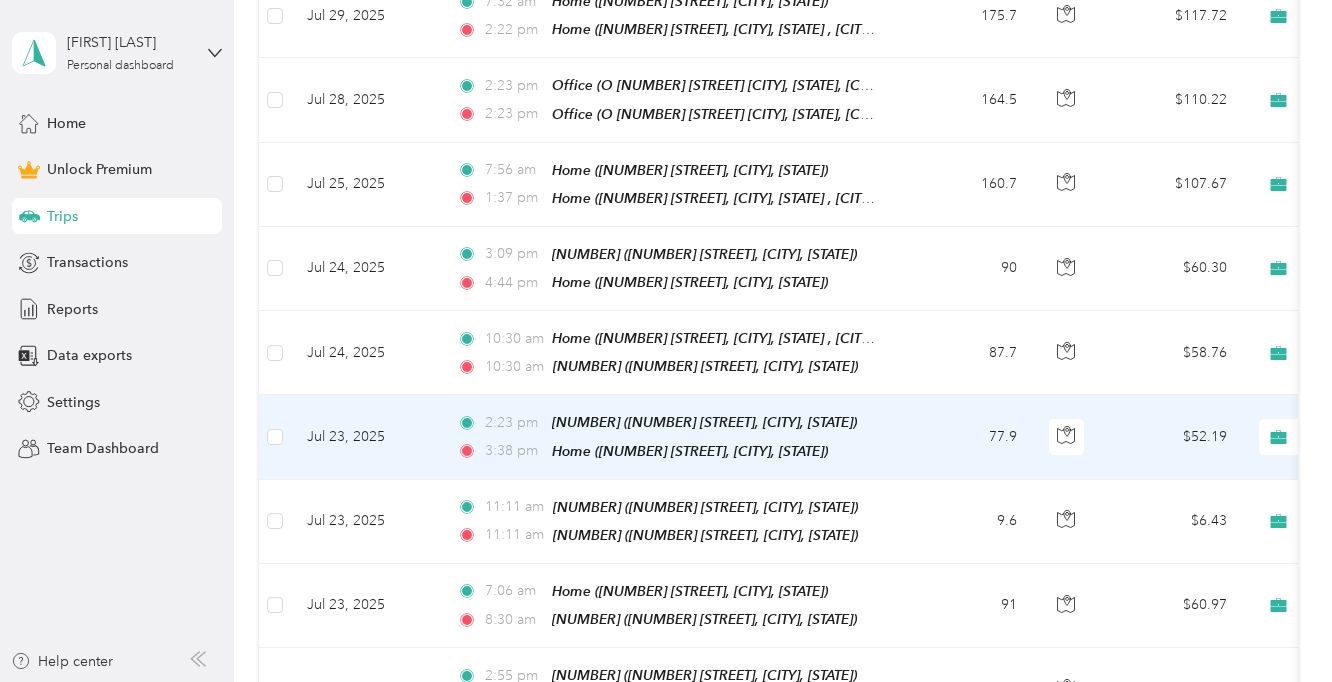 scroll, scrollTop: 698, scrollLeft: 0, axis: vertical 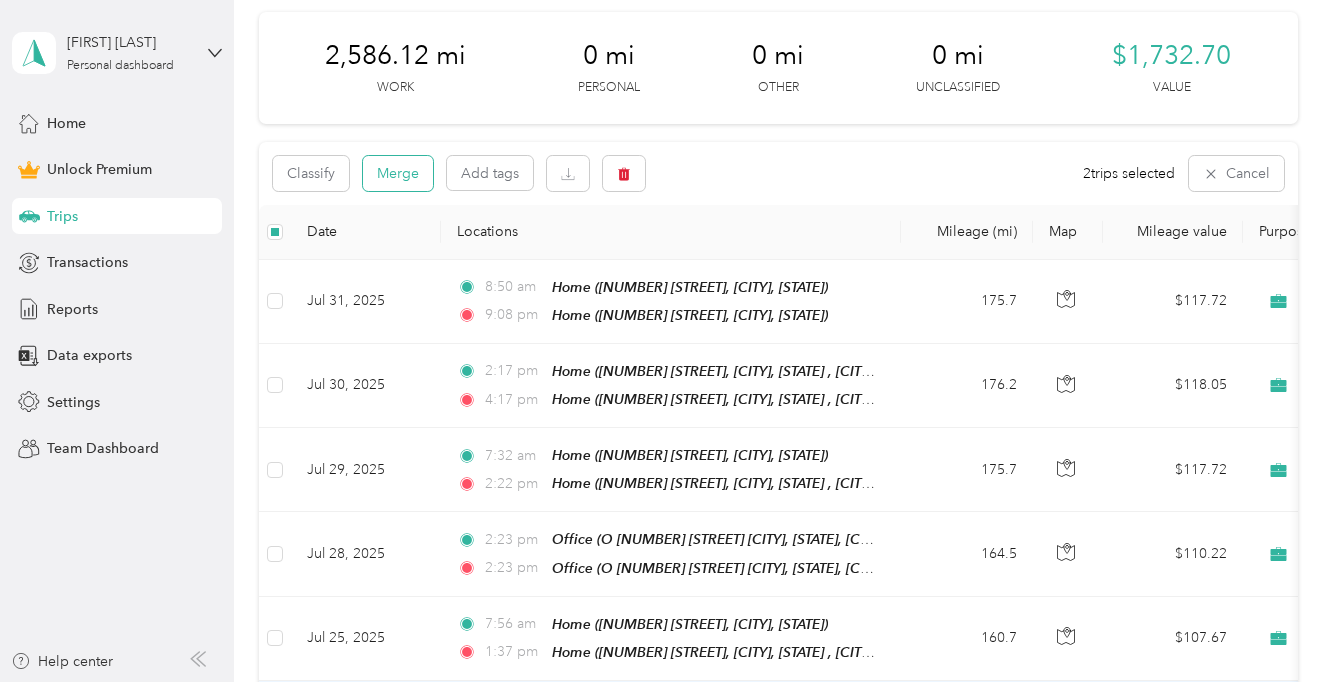 click on "Merge" at bounding box center (398, 173) 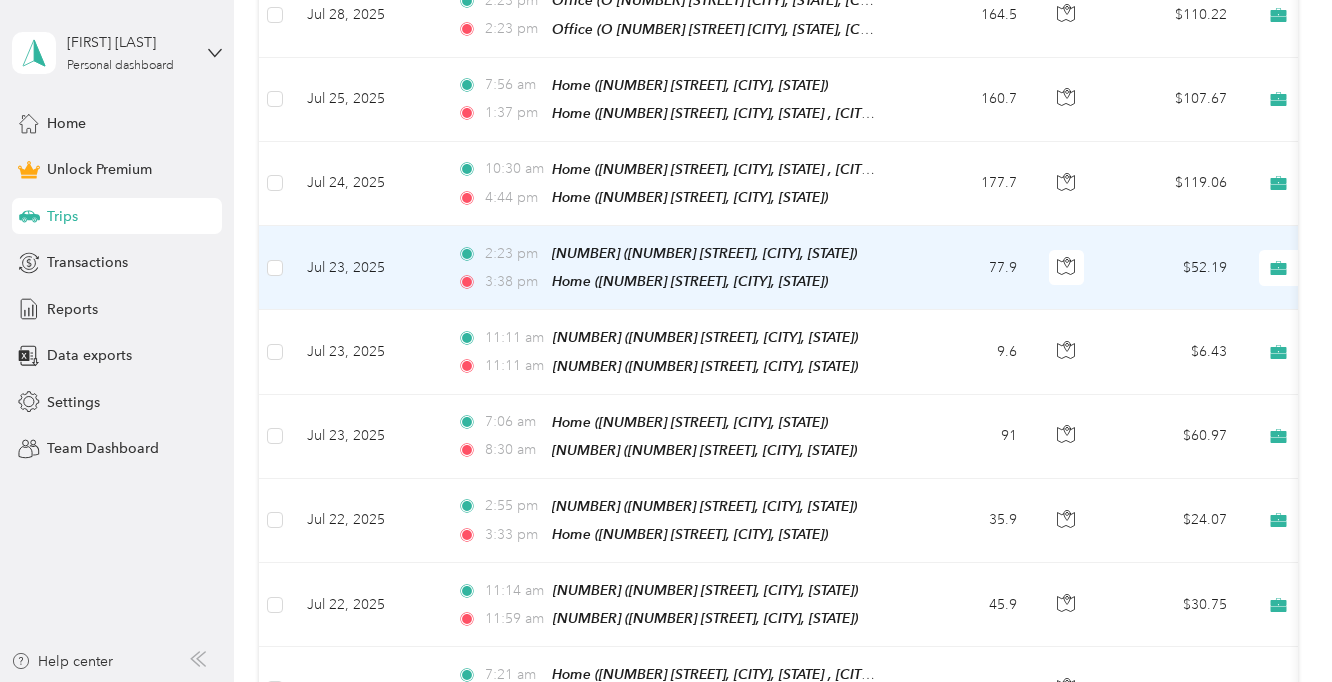 scroll, scrollTop: 802, scrollLeft: 0, axis: vertical 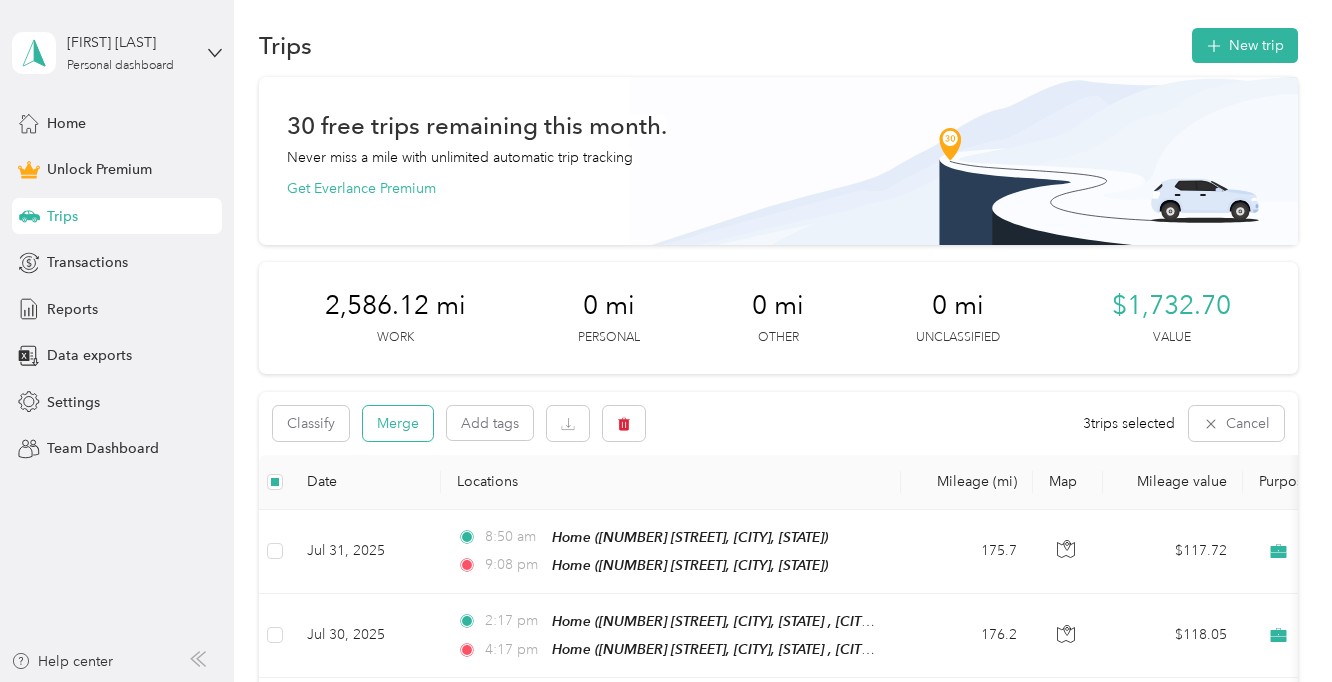 click on "Merge" at bounding box center [398, 423] 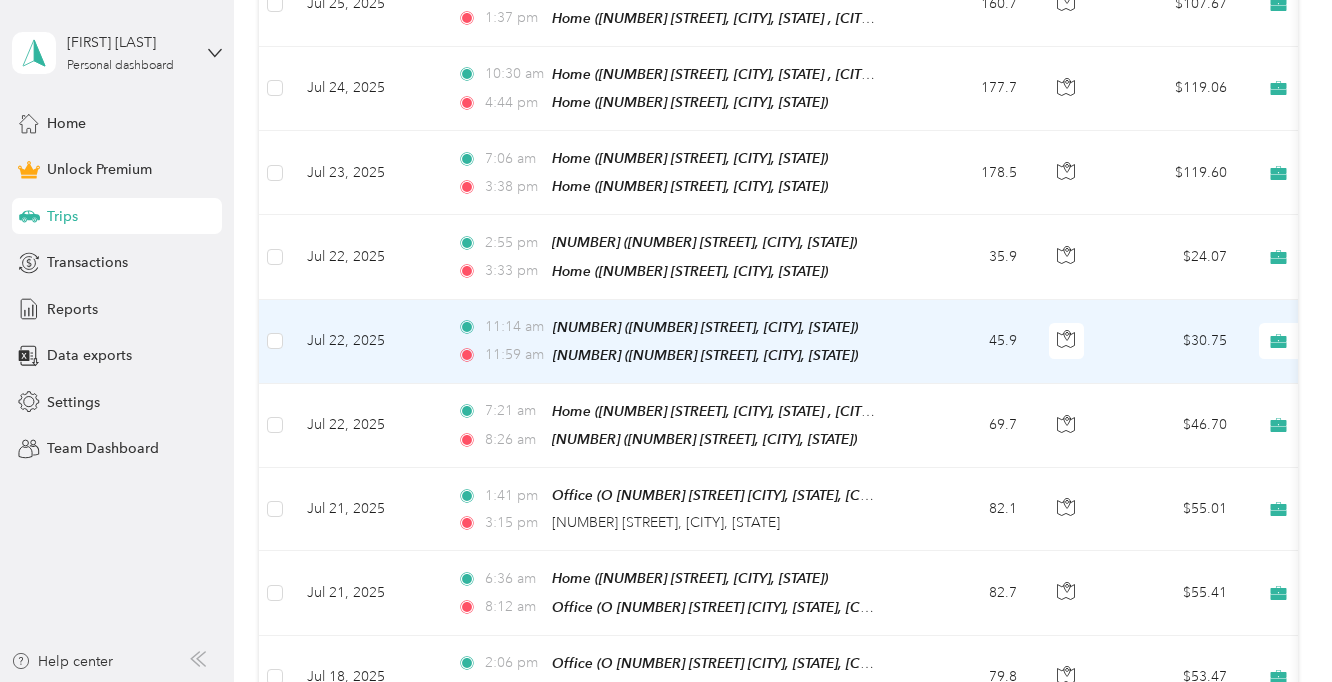 scroll, scrollTop: 901, scrollLeft: 0, axis: vertical 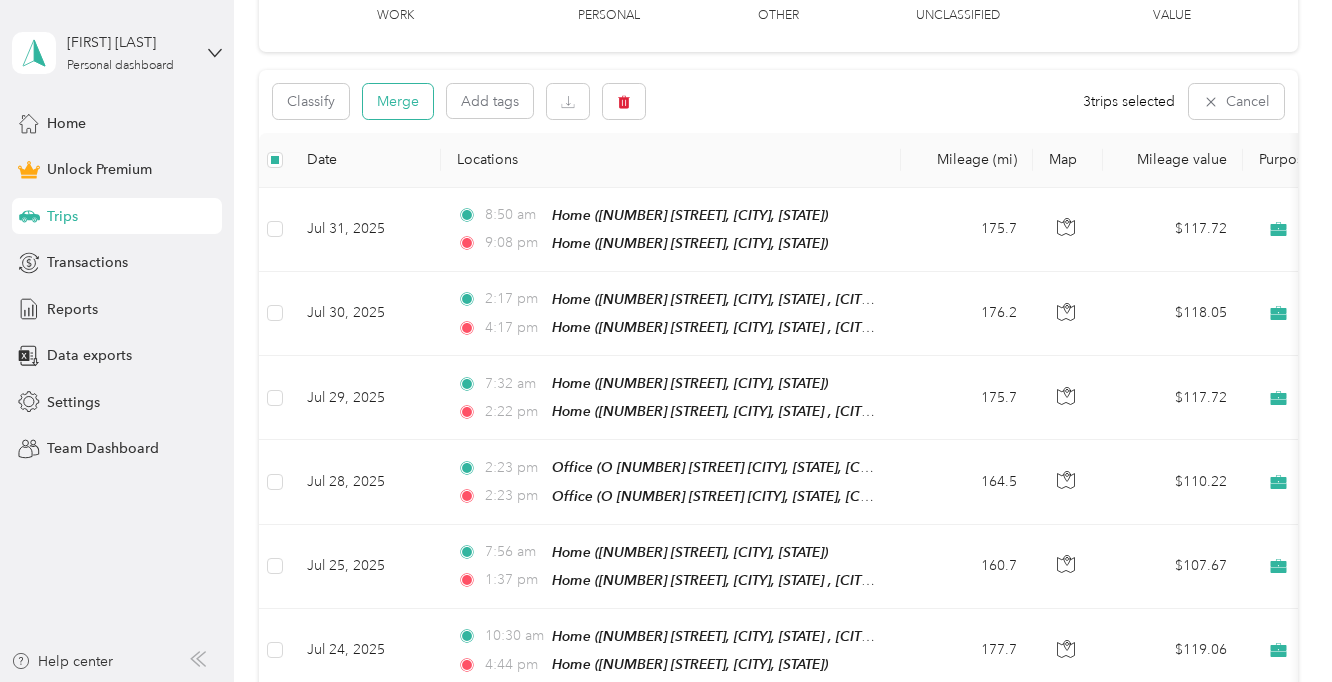 click on "Merge" at bounding box center (398, 101) 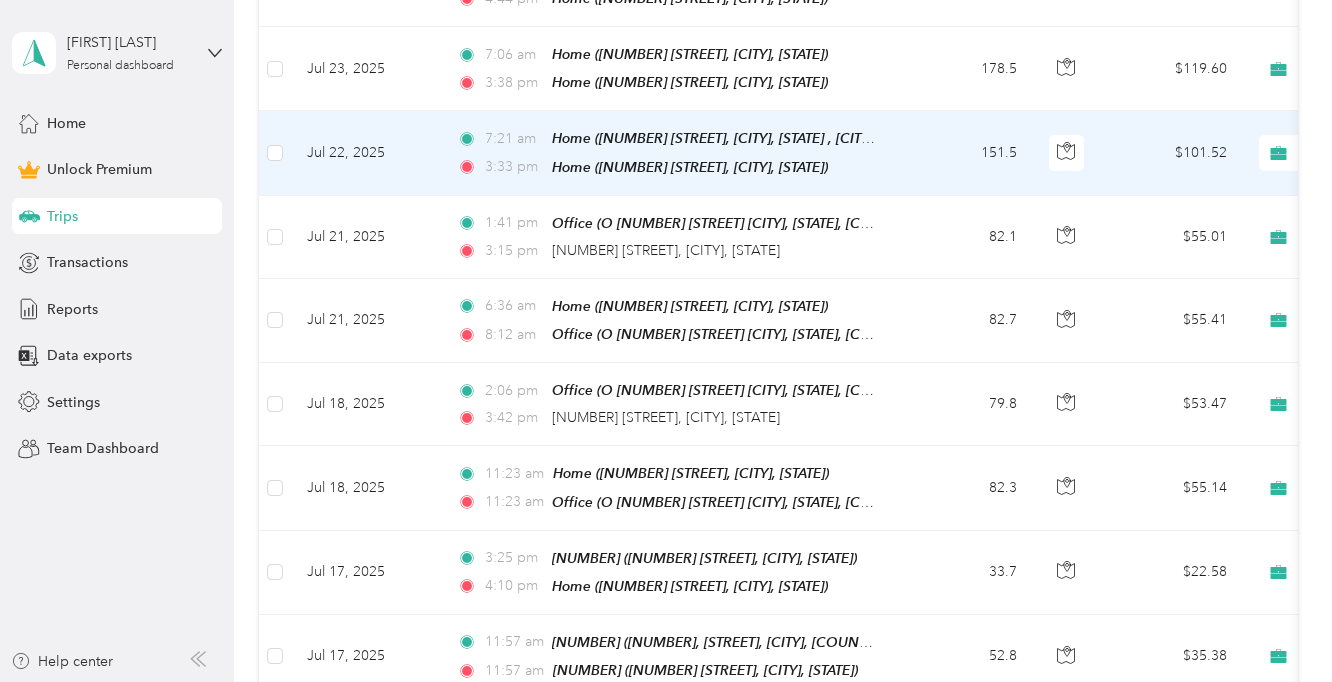 scroll, scrollTop: 1003, scrollLeft: 0, axis: vertical 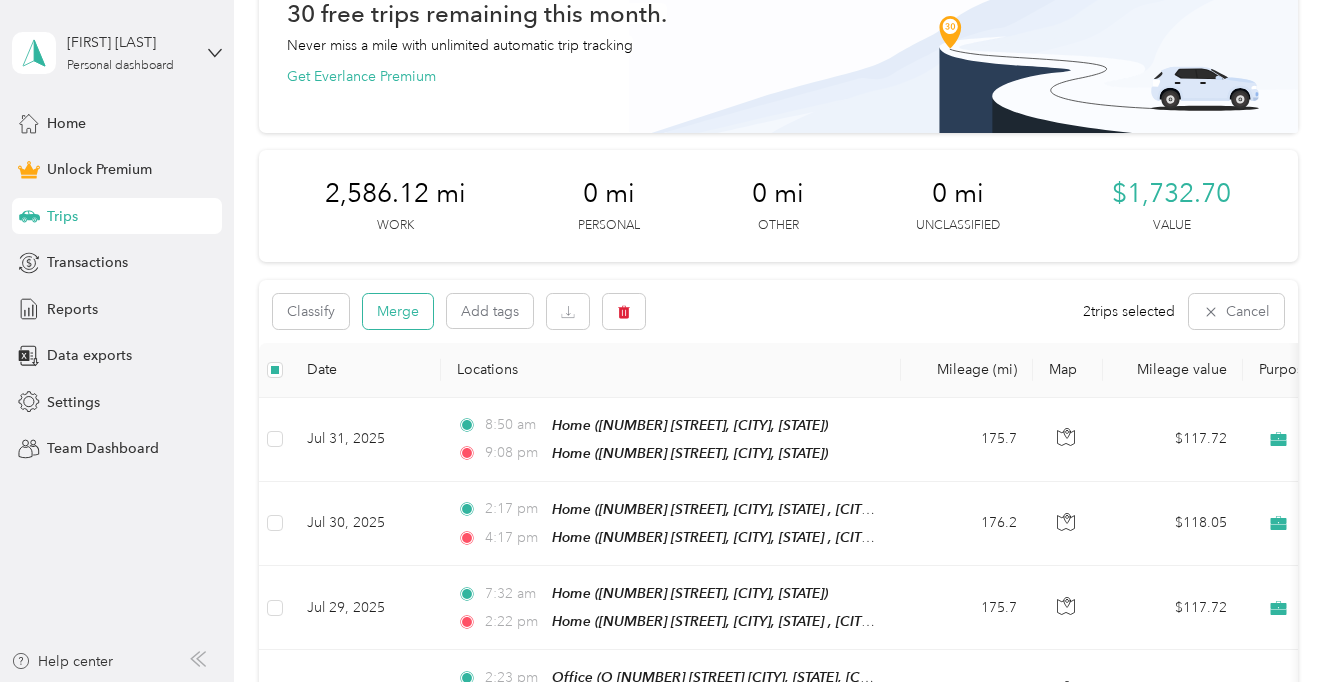 click on "Merge" at bounding box center (398, 311) 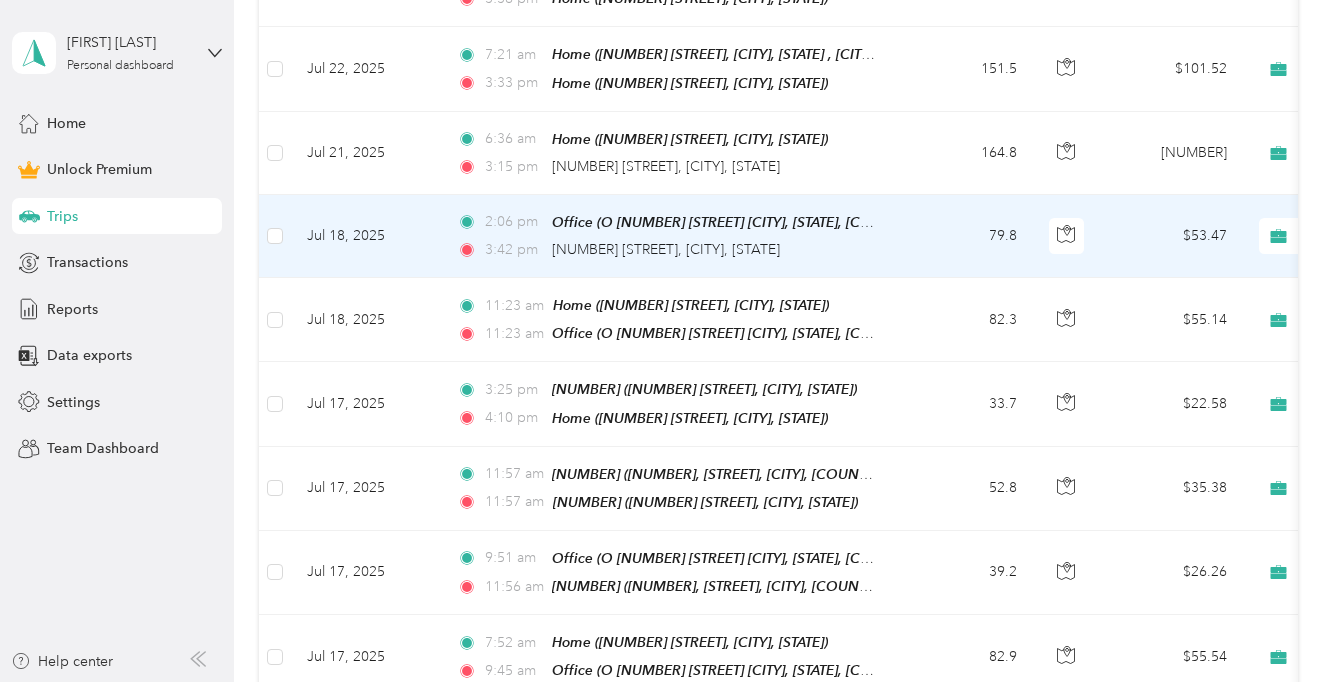 scroll, scrollTop: 1086, scrollLeft: 0, axis: vertical 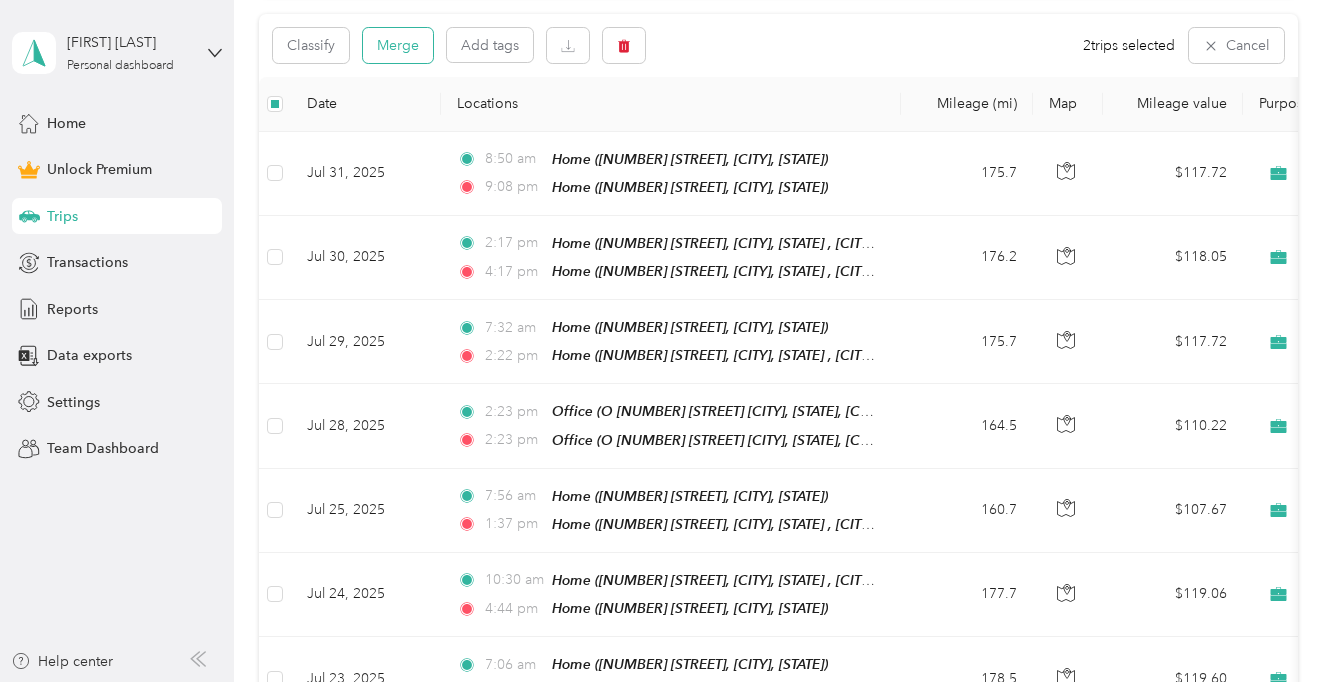 click on "Merge" at bounding box center [398, 45] 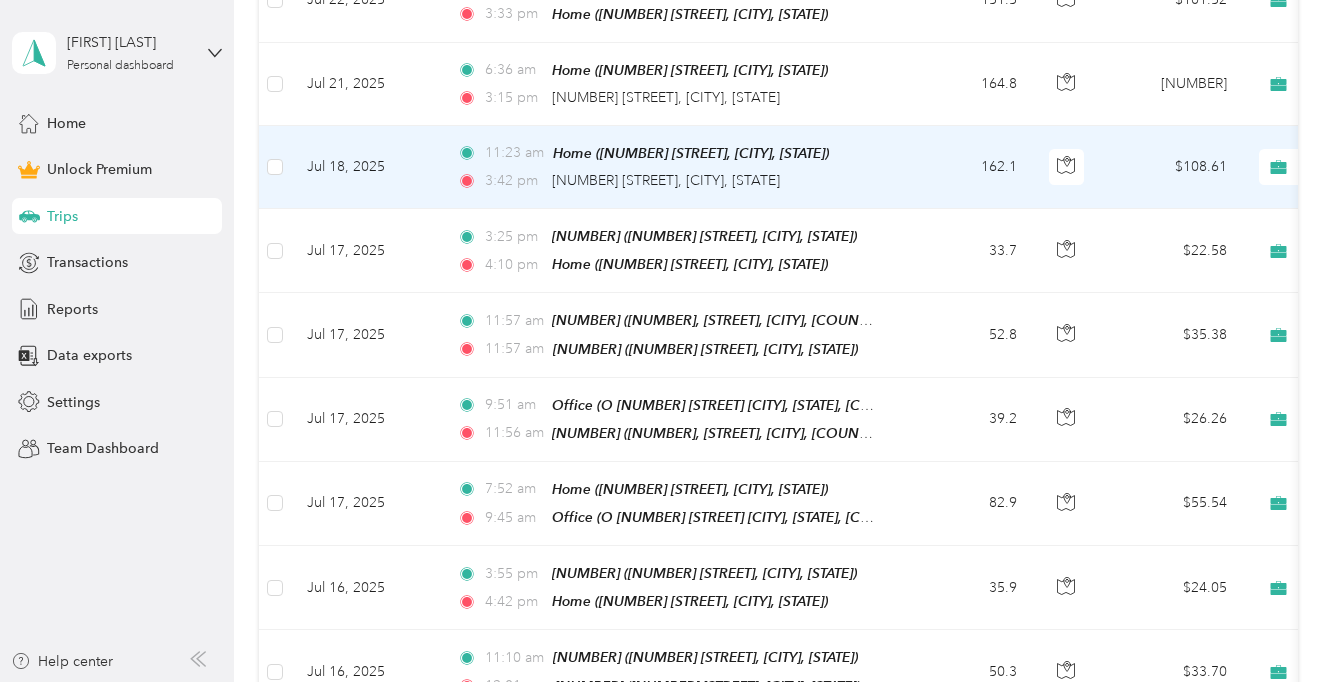 scroll, scrollTop: 1167, scrollLeft: 0, axis: vertical 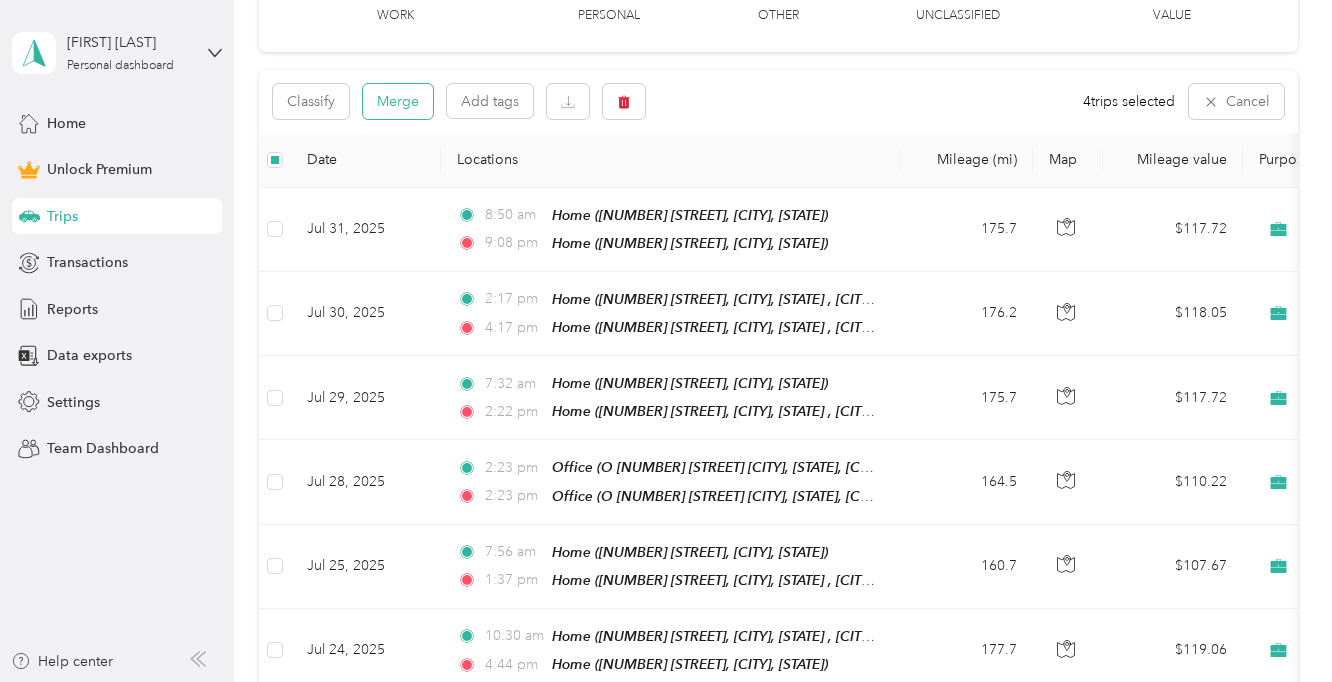 click on "Merge" at bounding box center [398, 101] 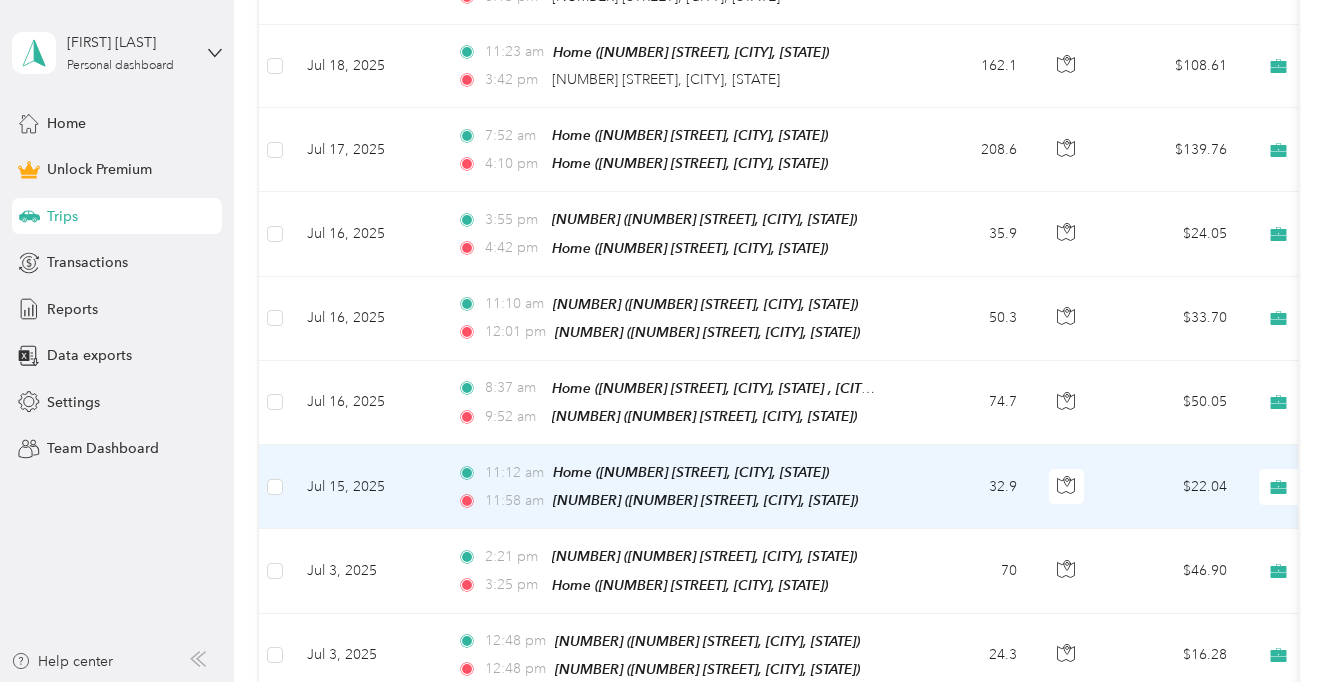 scroll, scrollTop: 1251, scrollLeft: 0, axis: vertical 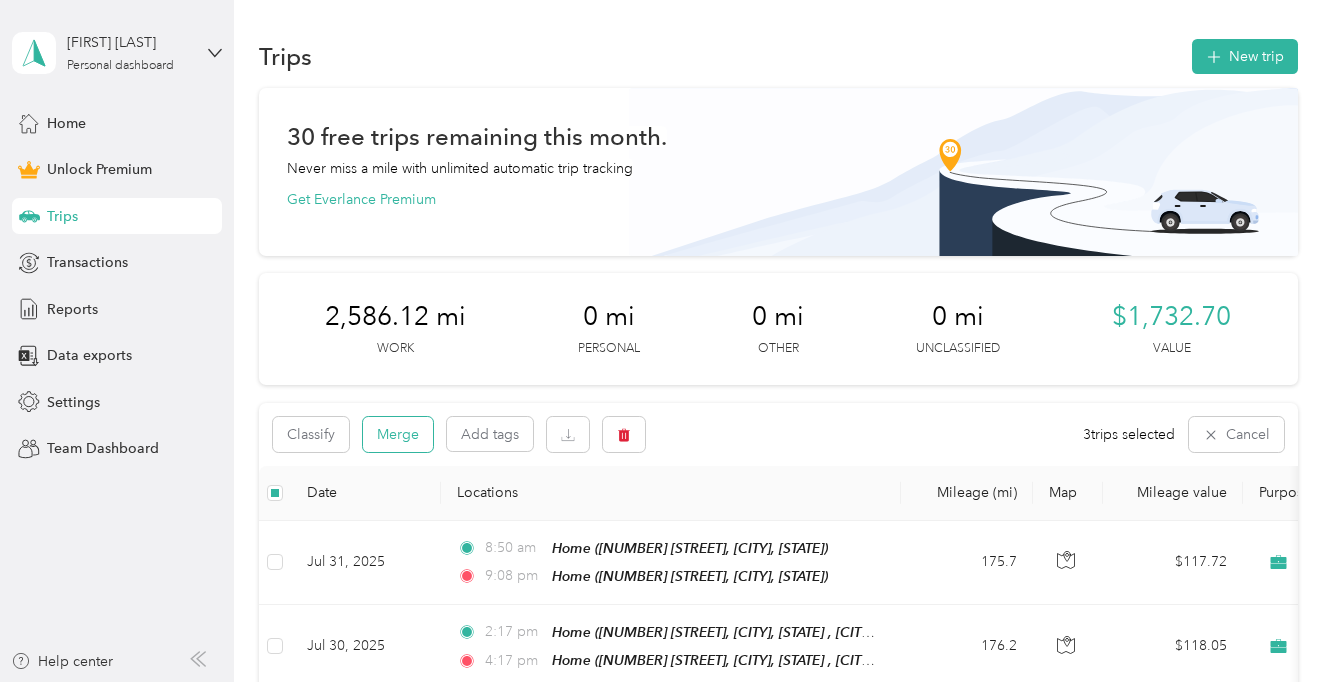 click on "Merge" at bounding box center [398, 434] 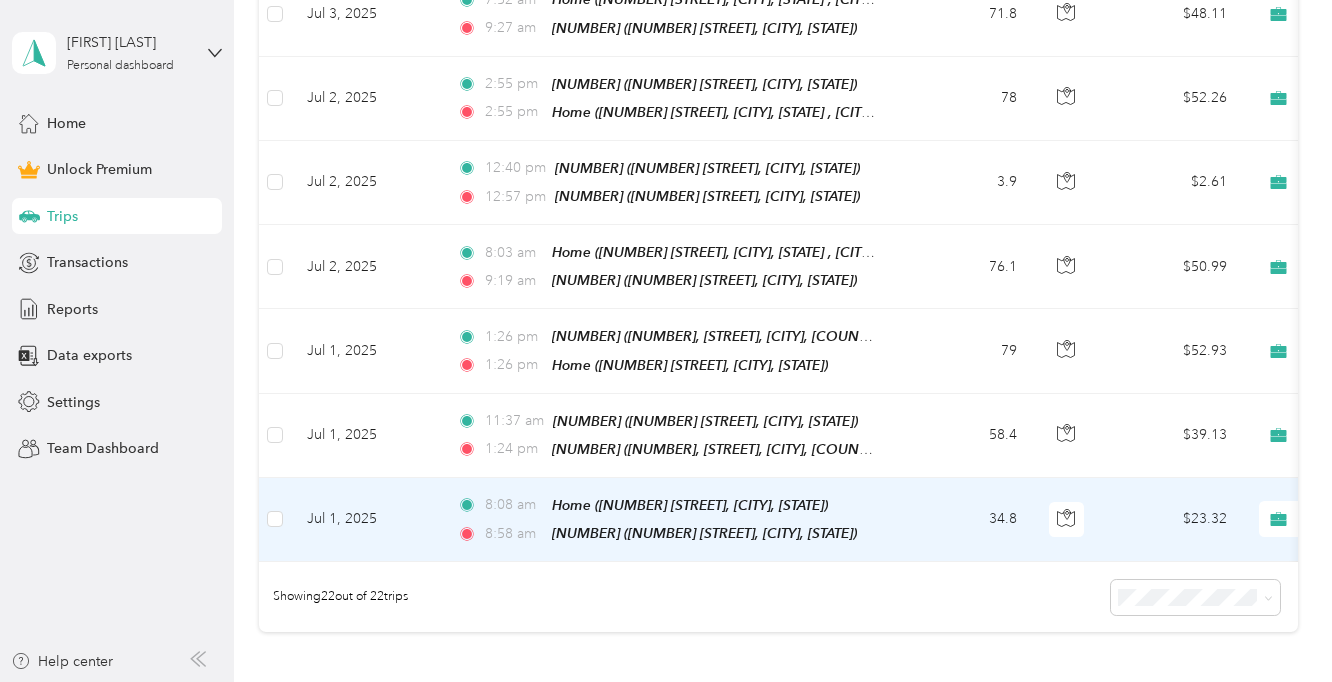 scroll, scrollTop: 1799, scrollLeft: 0, axis: vertical 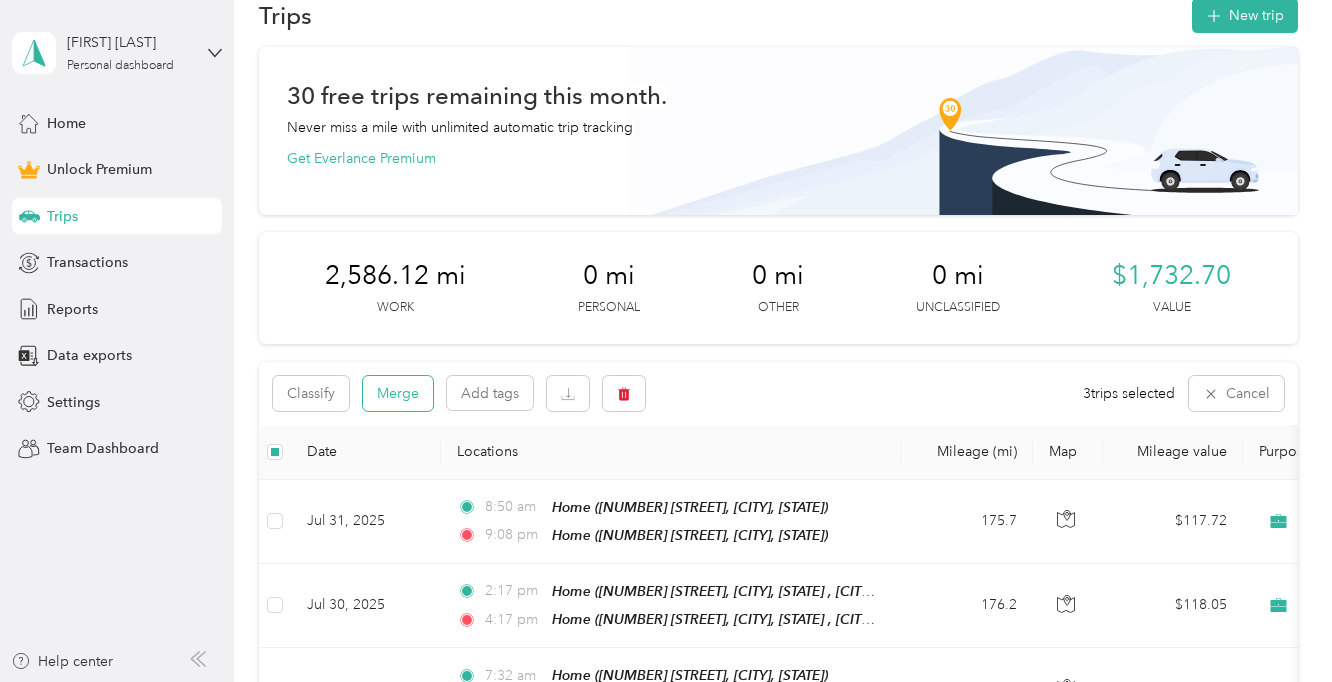 click on "Merge" at bounding box center [398, 393] 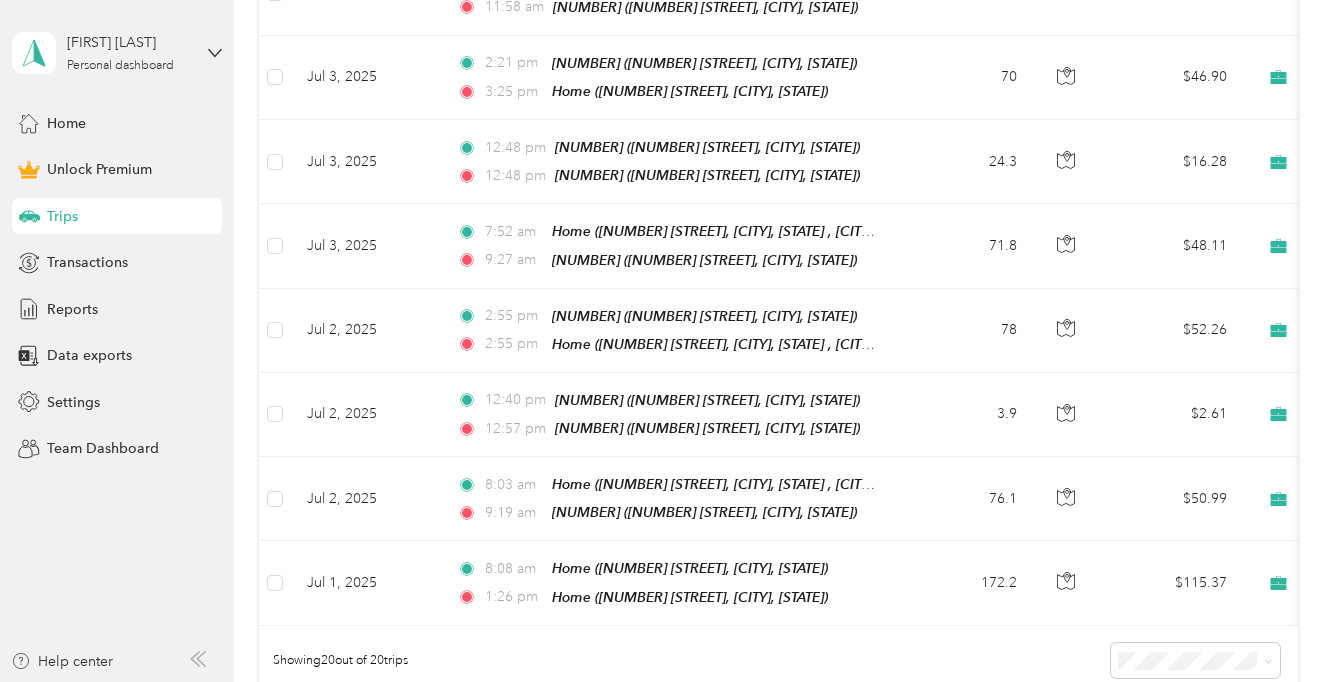 scroll, scrollTop: 1571, scrollLeft: 0, axis: vertical 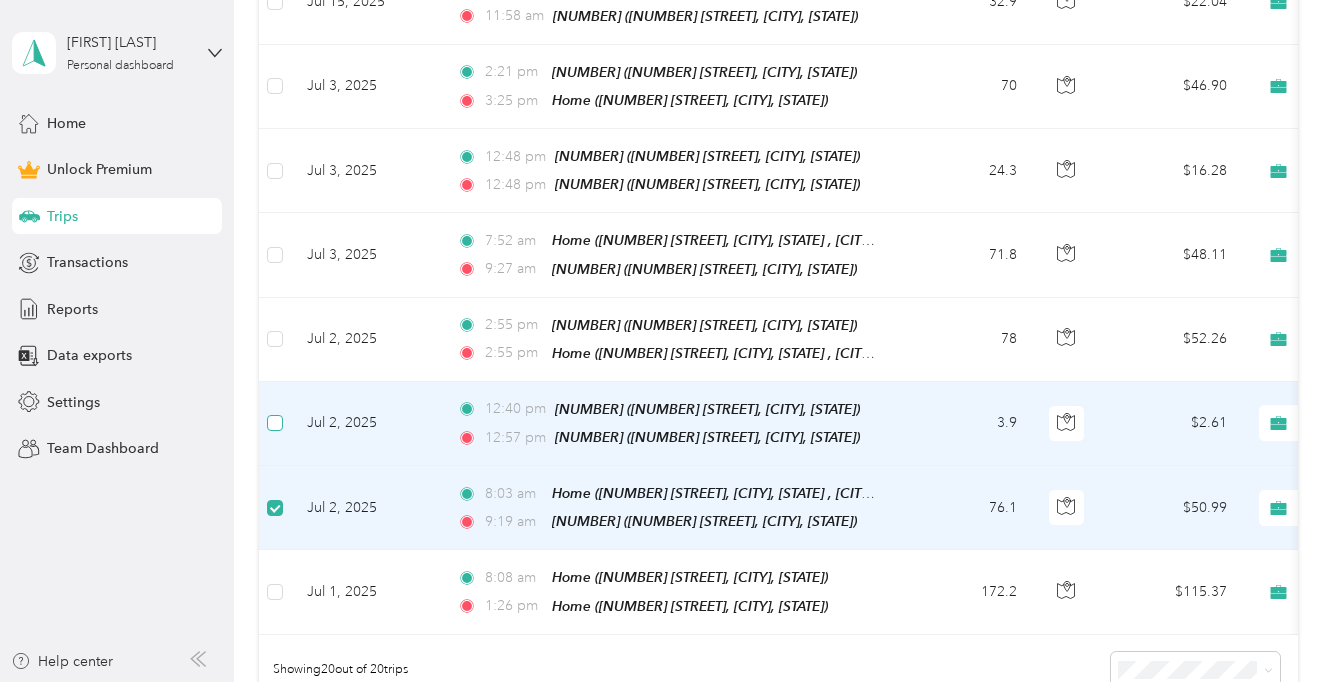 click at bounding box center [275, 423] 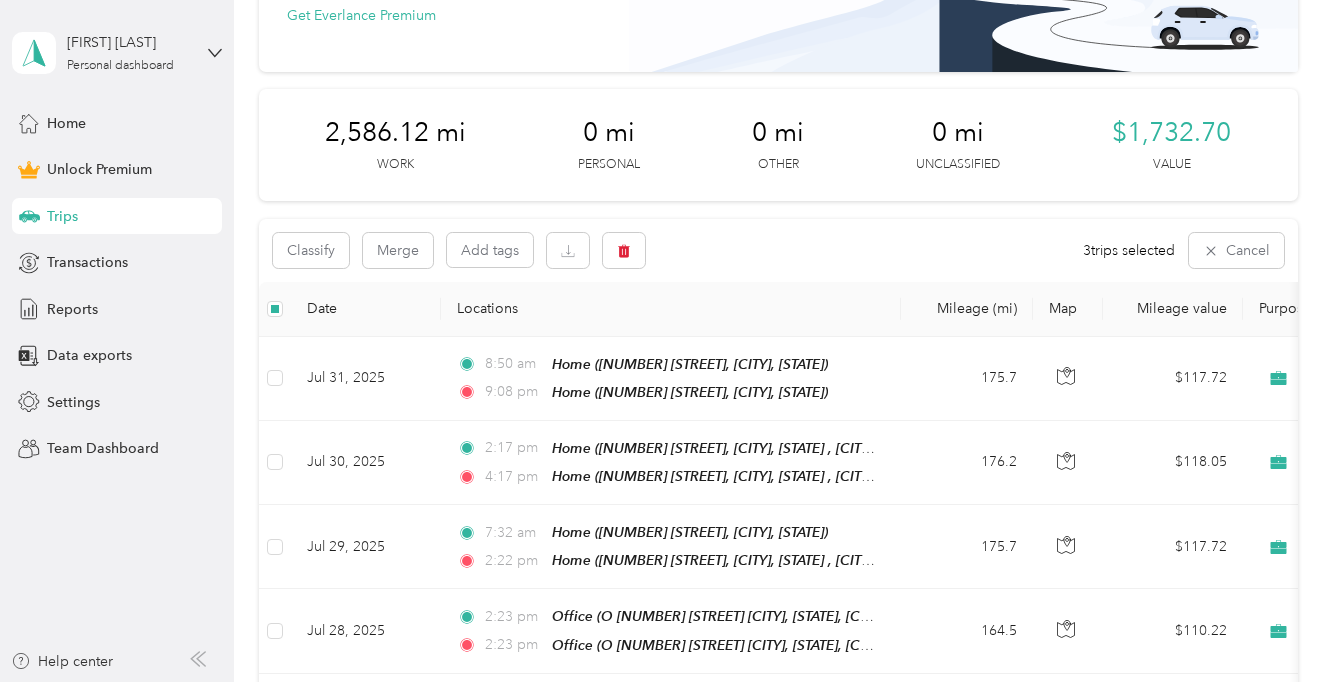 scroll, scrollTop: 0, scrollLeft: 0, axis: both 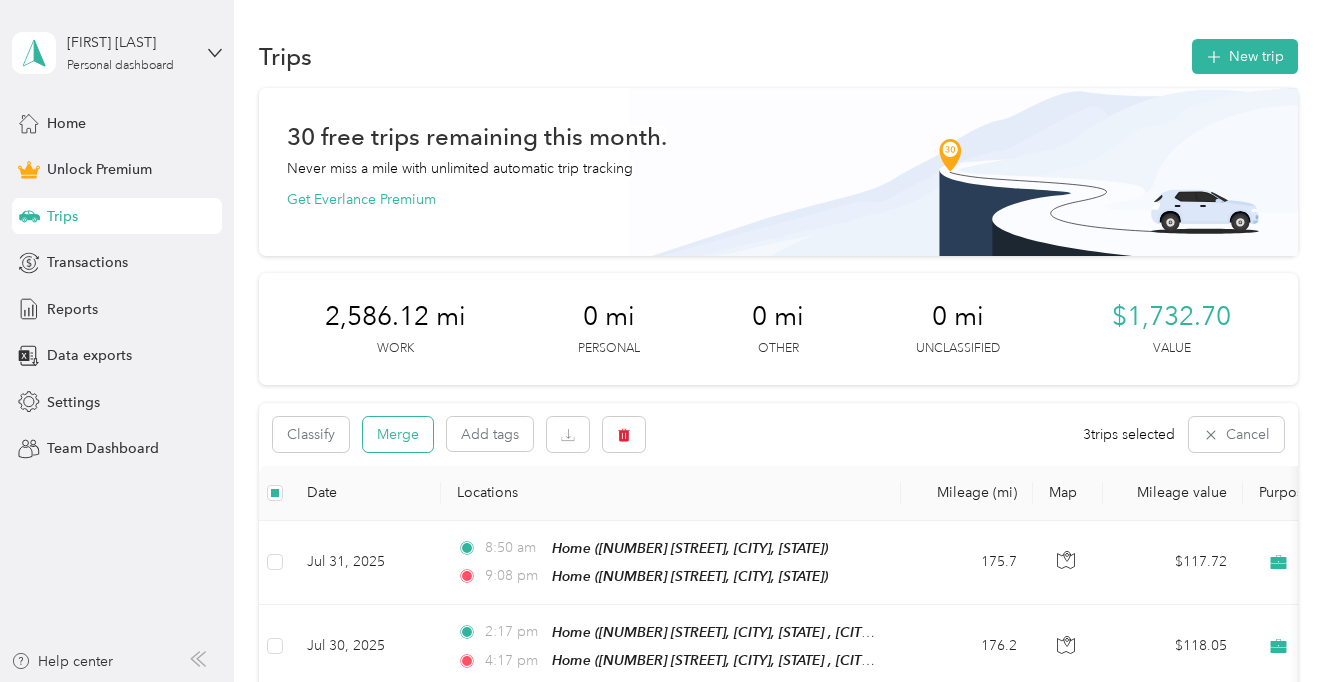 click on "Merge" at bounding box center (398, 434) 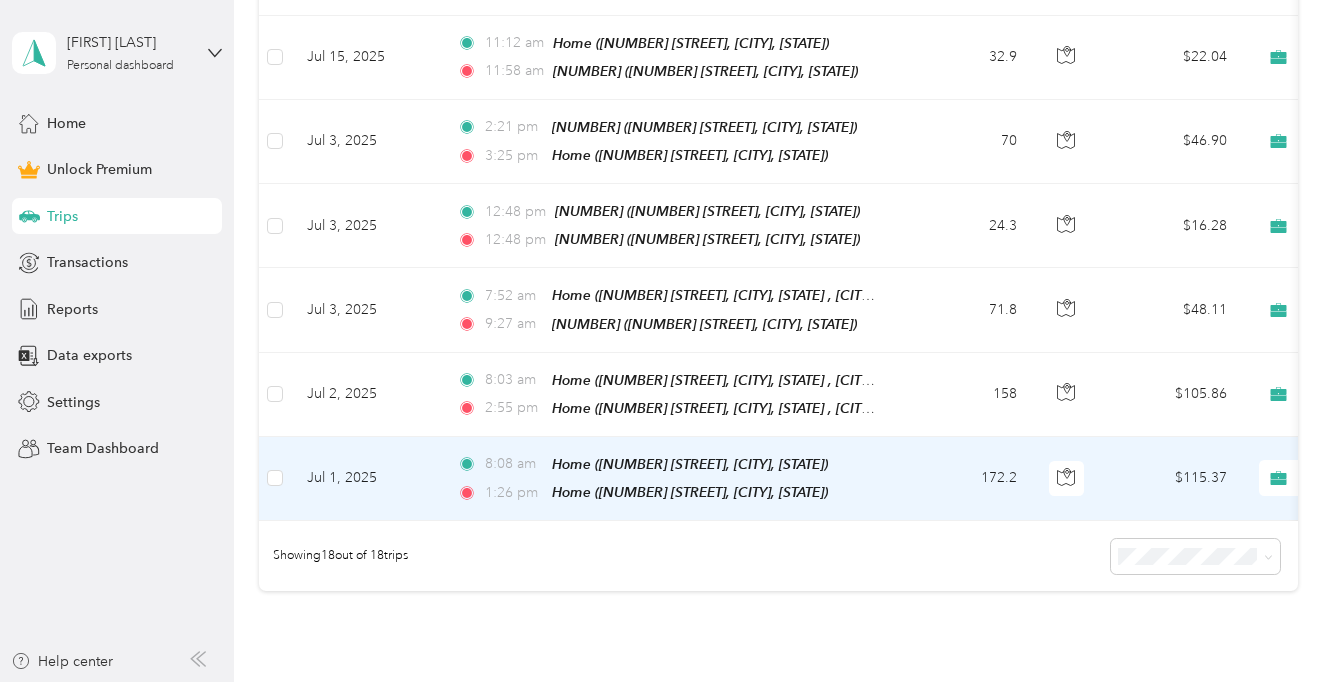 scroll, scrollTop: 1486, scrollLeft: 0, axis: vertical 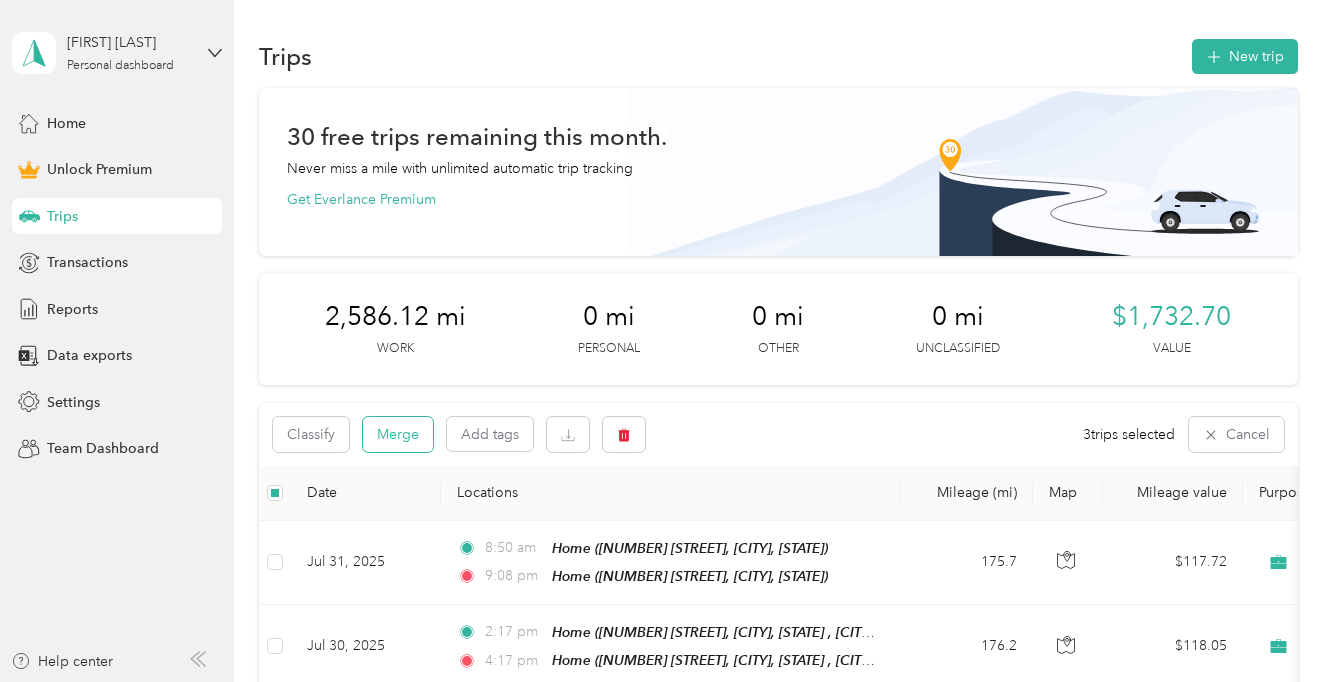 click on "Merge" at bounding box center (398, 434) 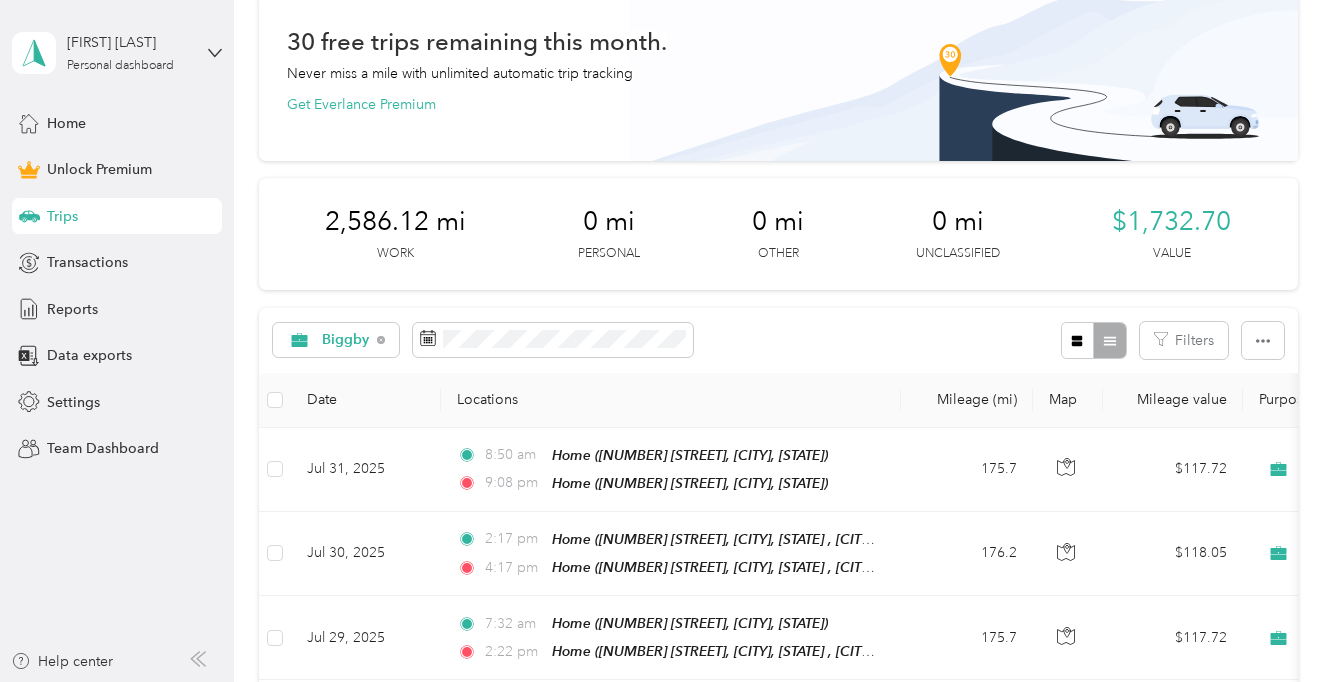 scroll, scrollTop: 0, scrollLeft: 0, axis: both 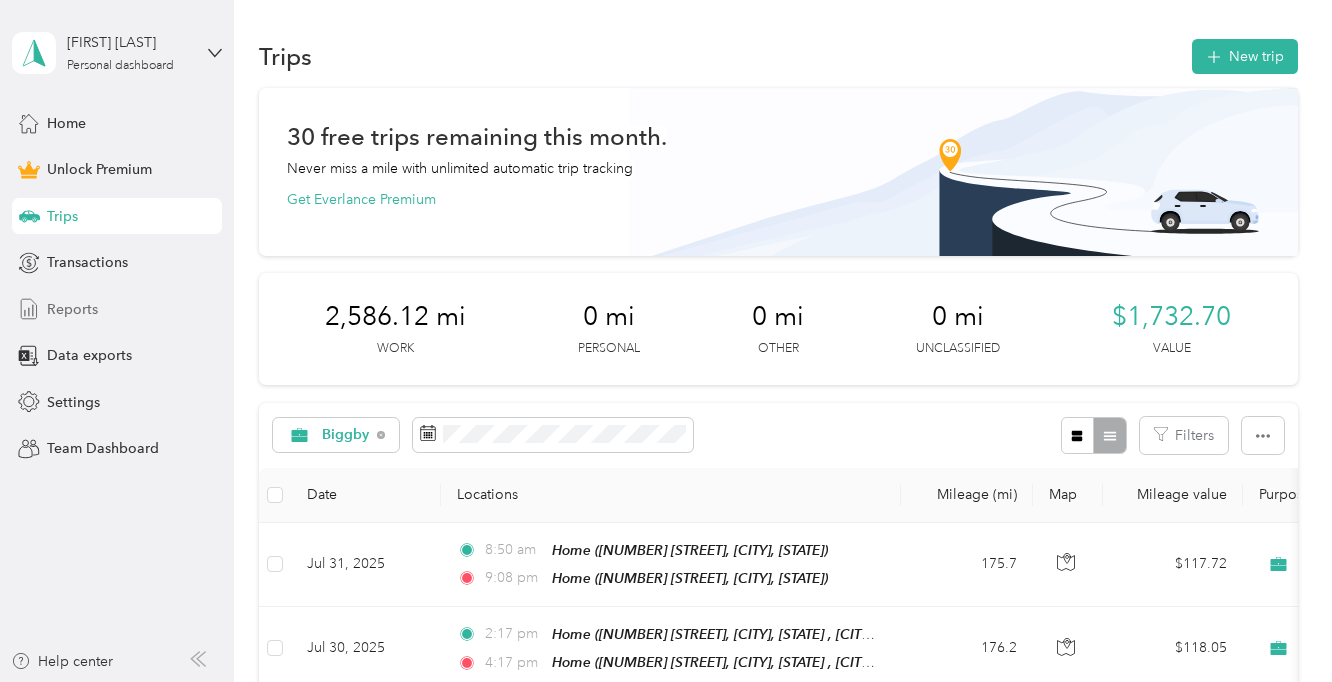 click on "Reports" at bounding box center (117, 309) 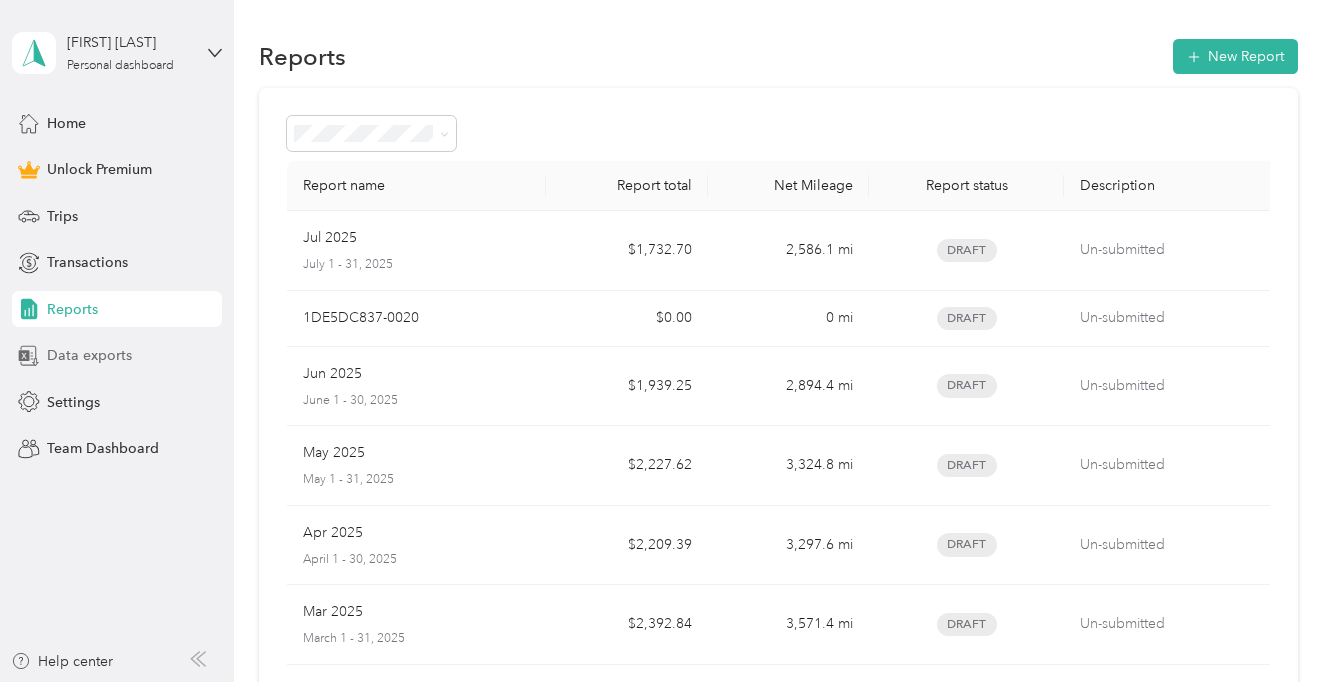click on "Data exports" at bounding box center [89, 355] 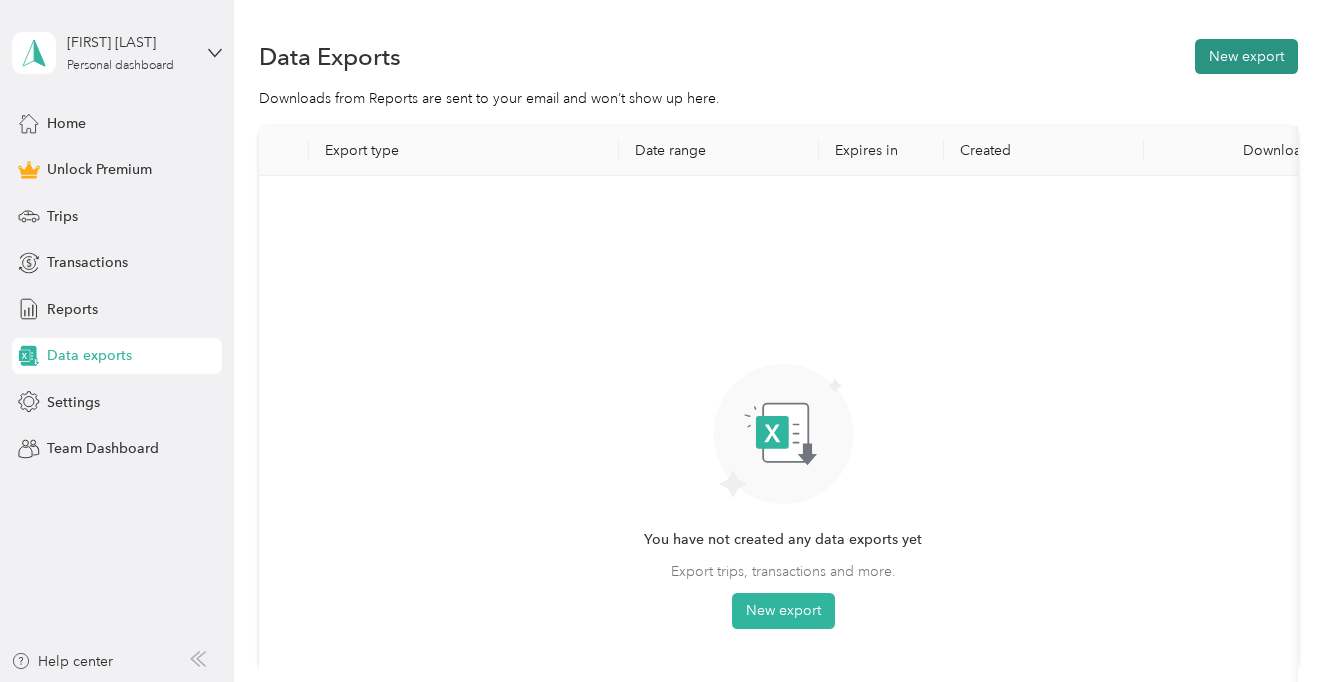click on "New export" at bounding box center (1246, 56) 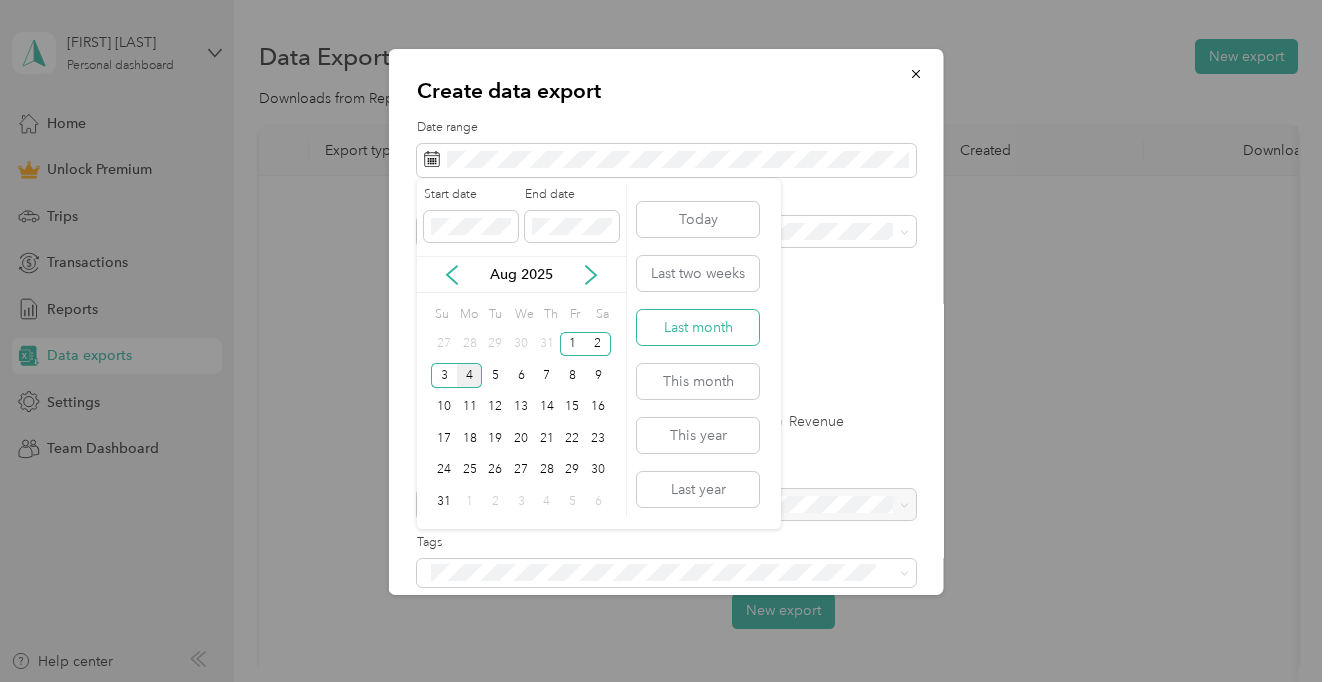 click on "Last month" at bounding box center (698, 327) 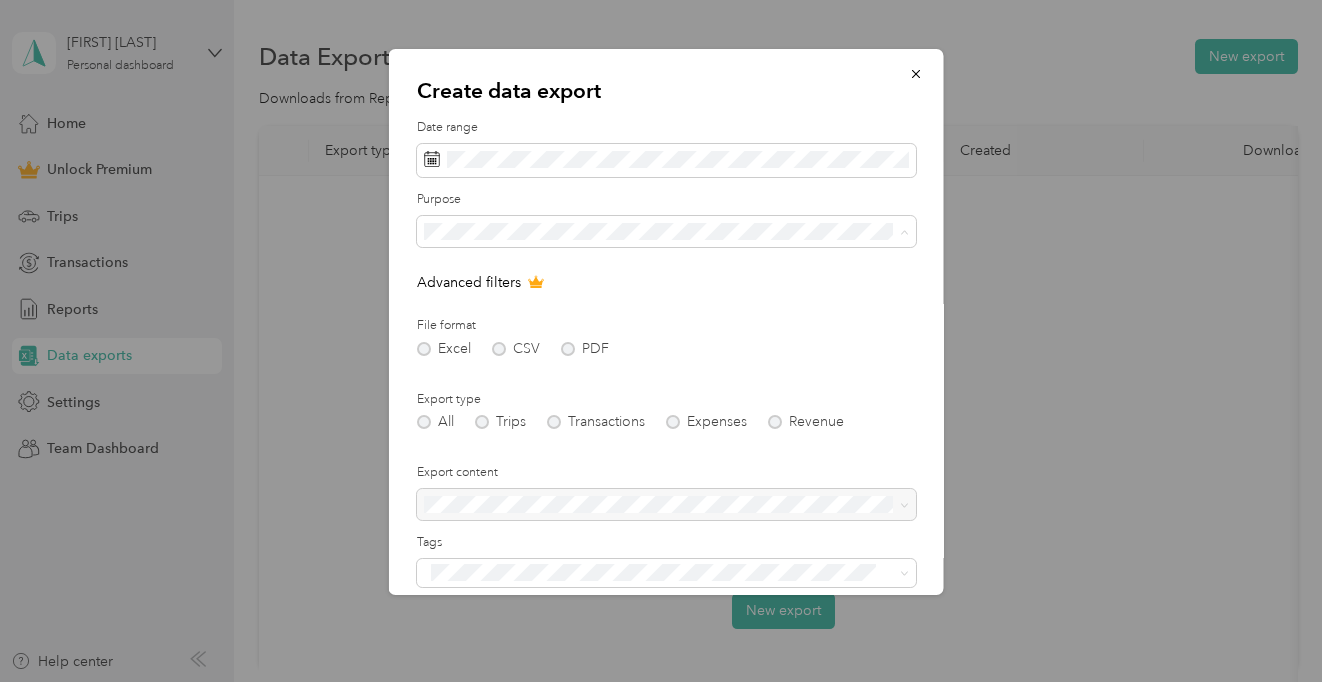 click on "Biggby" at bounding box center [666, 371] 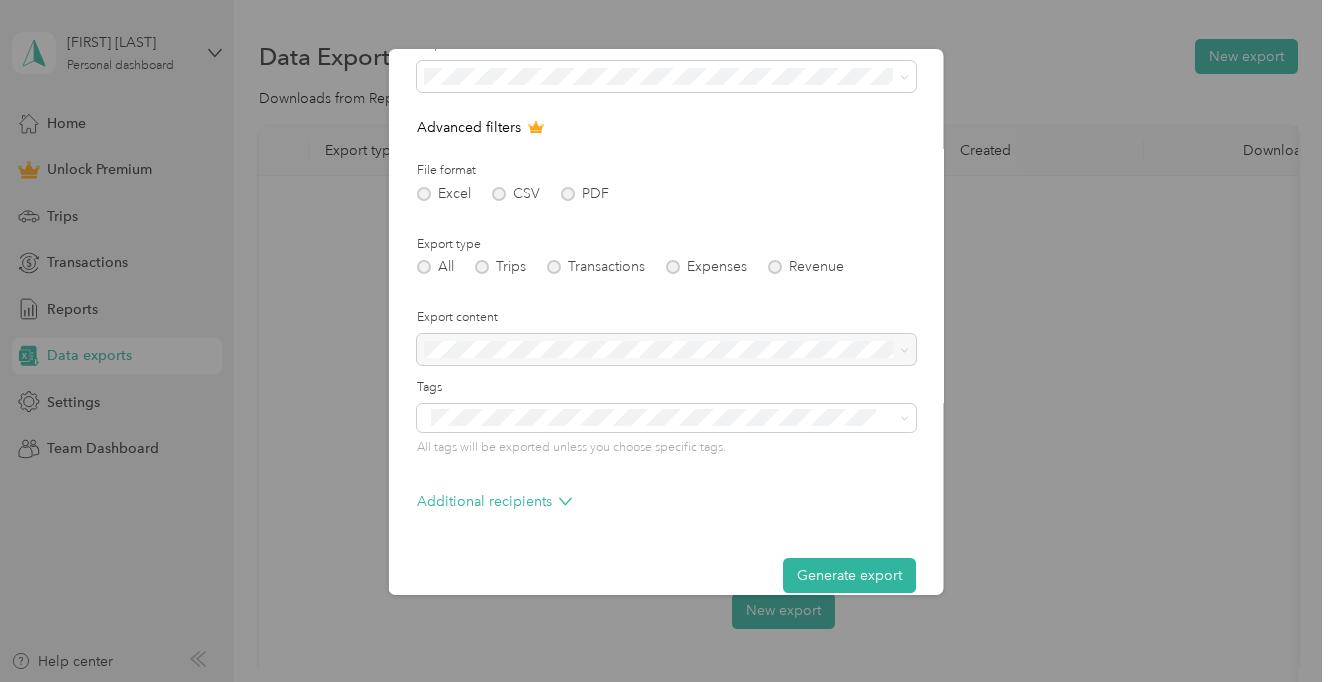 scroll, scrollTop: 181, scrollLeft: 0, axis: vertical 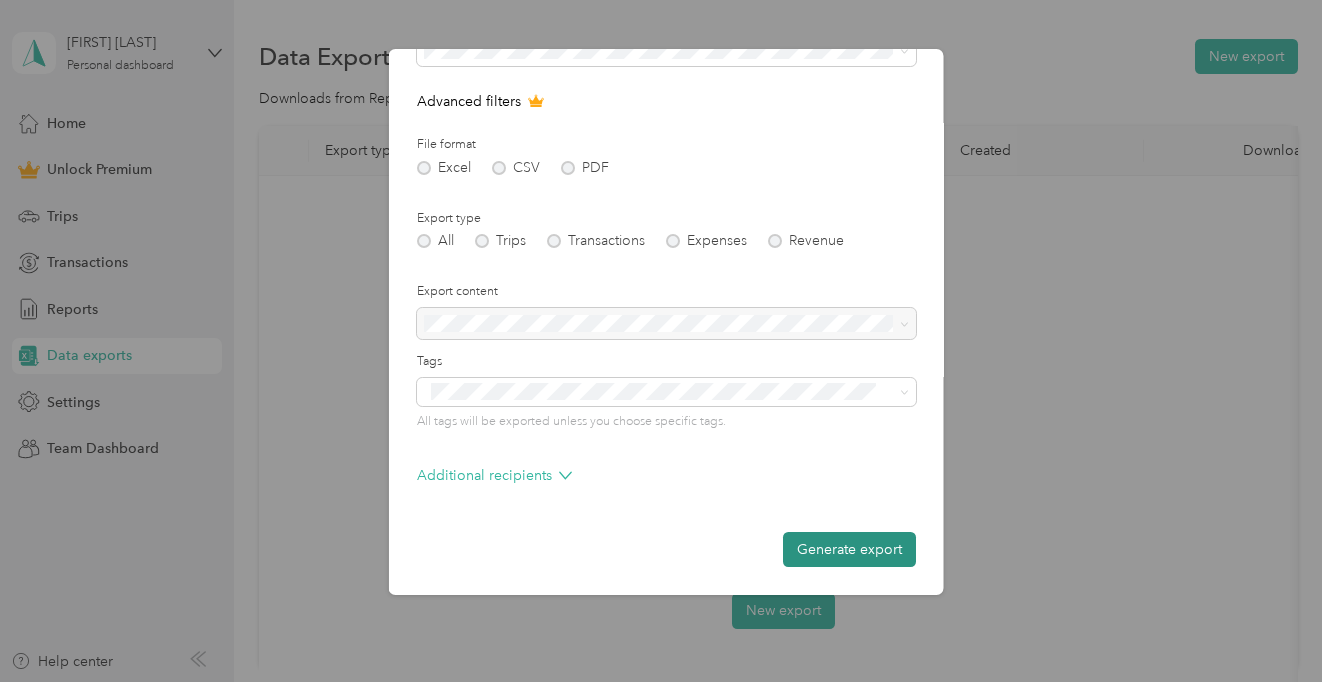 click on "Generate export" at bounding box center [849, 549] 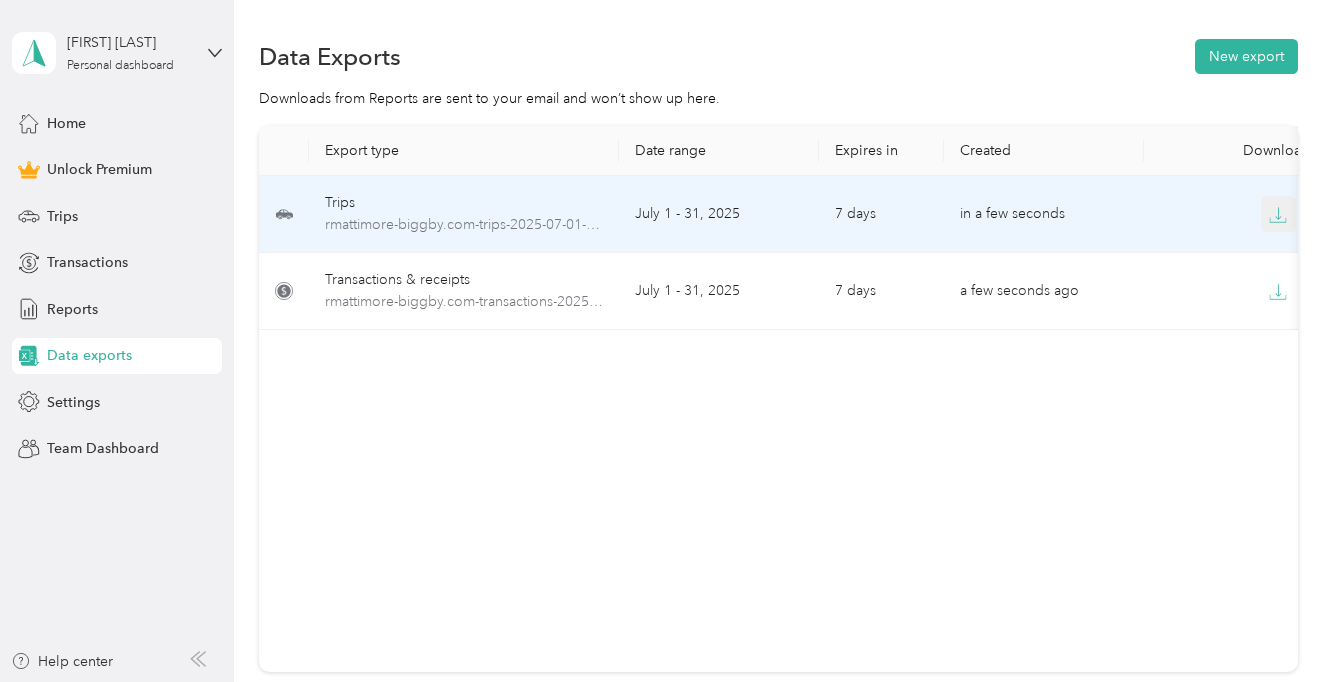 click 